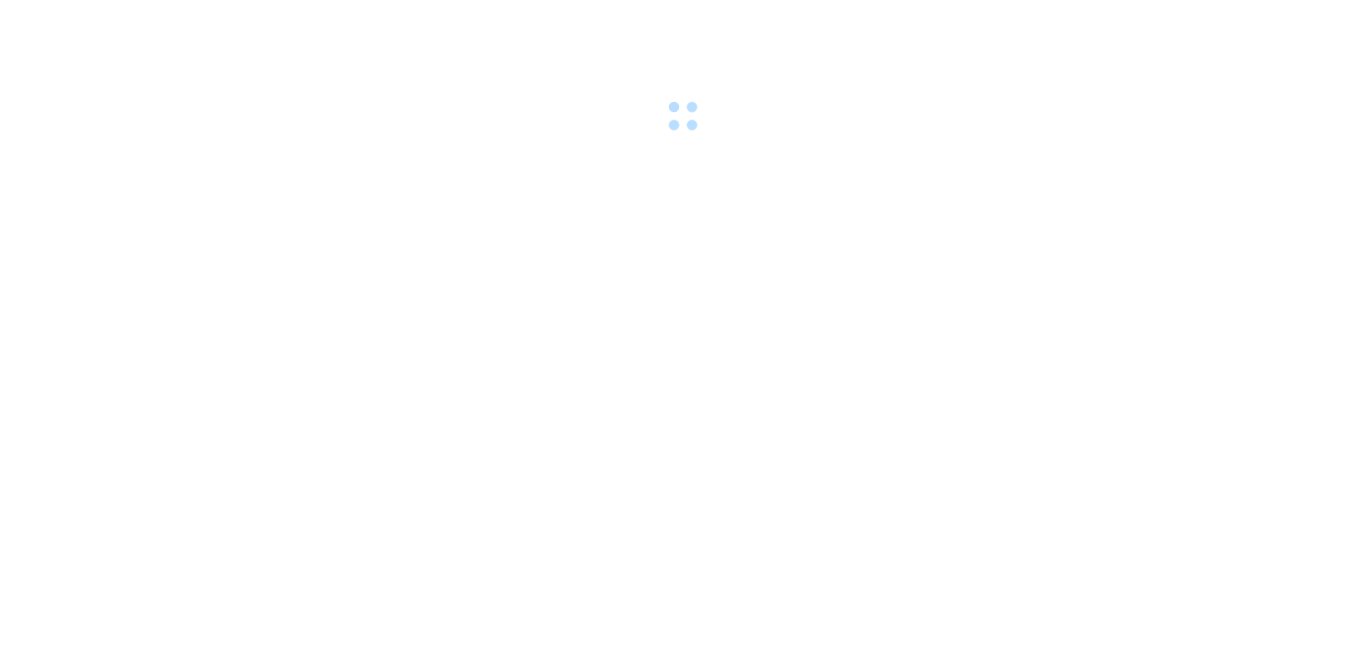 scroll, scrollTop: 0, scrollLeft: 0, axis: both 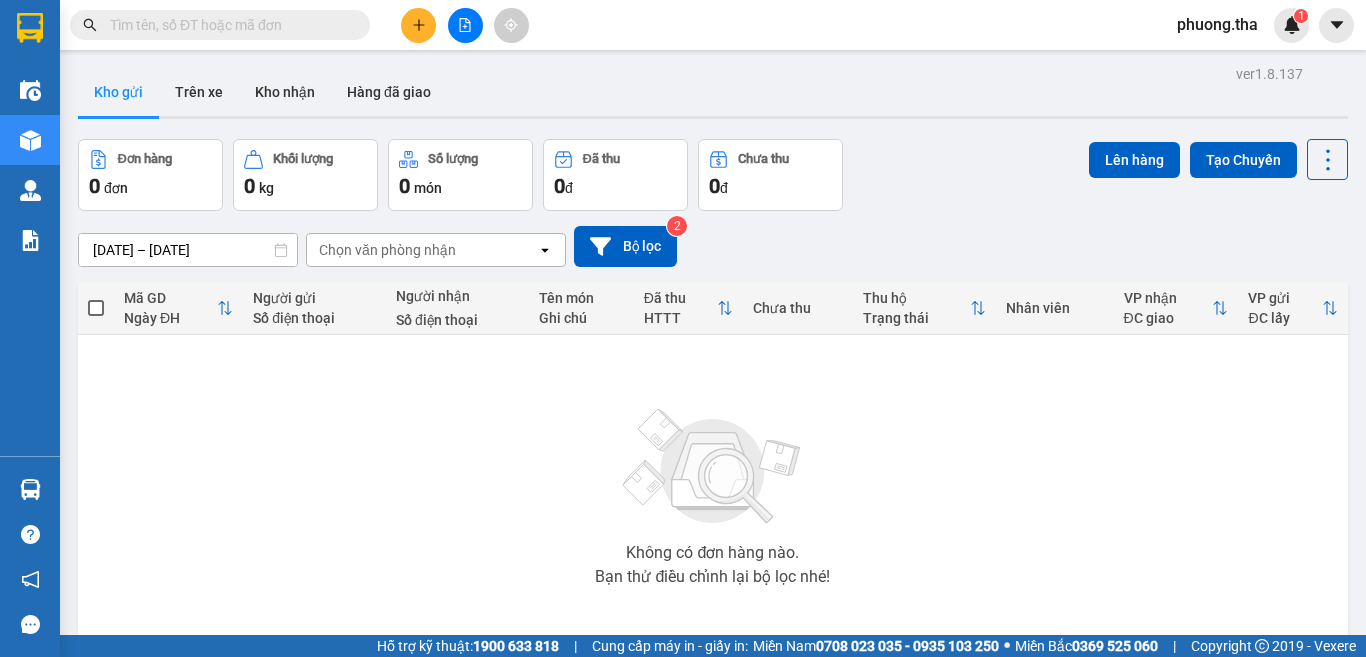 click at bounding box center (228, 25) 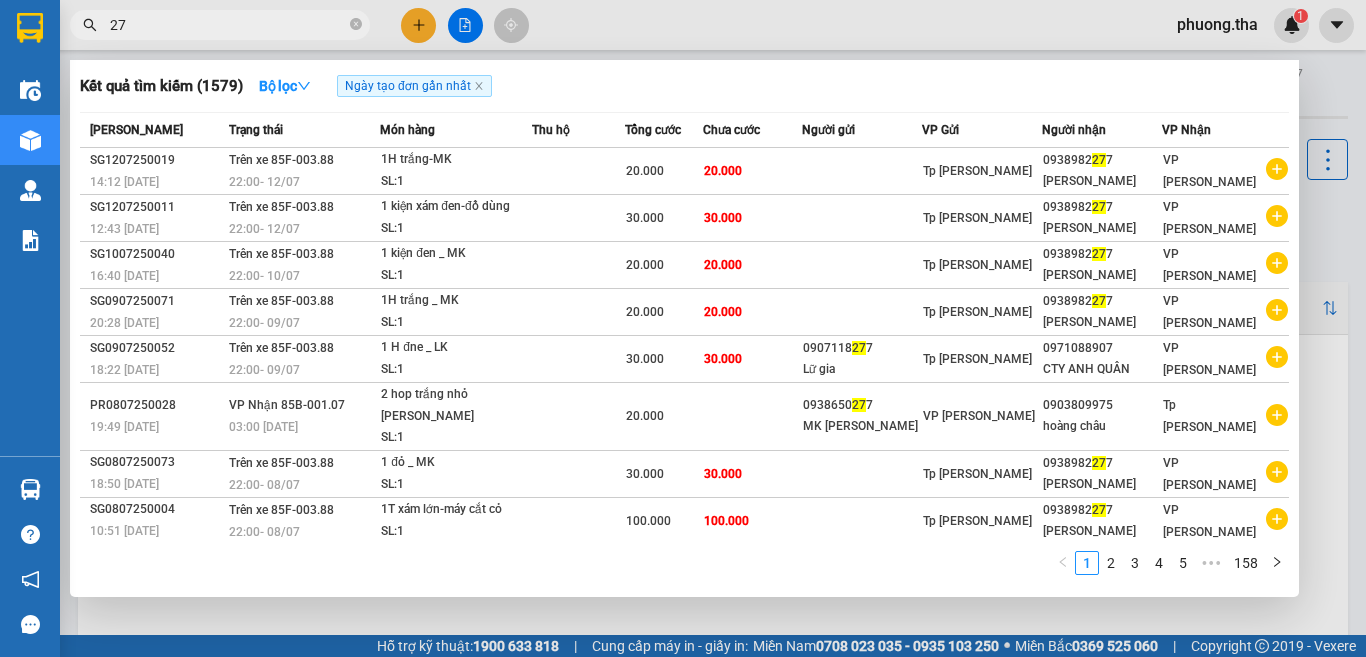 type on "2" 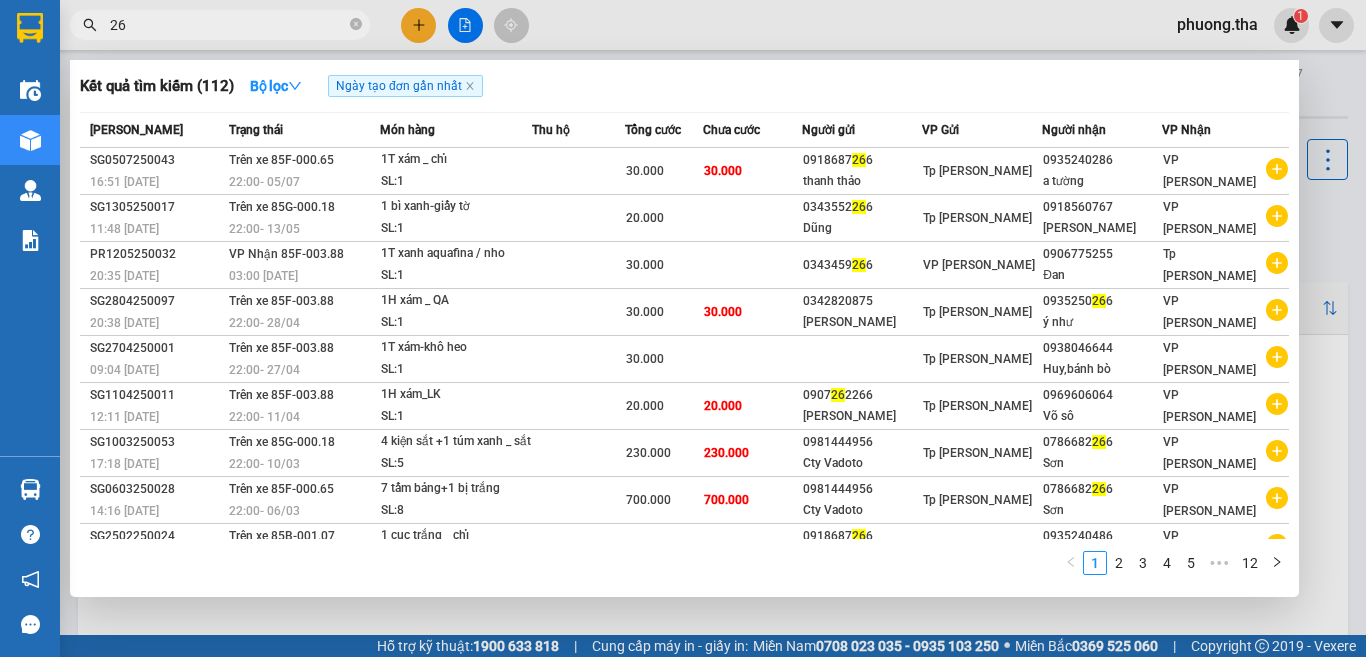 type on "2" 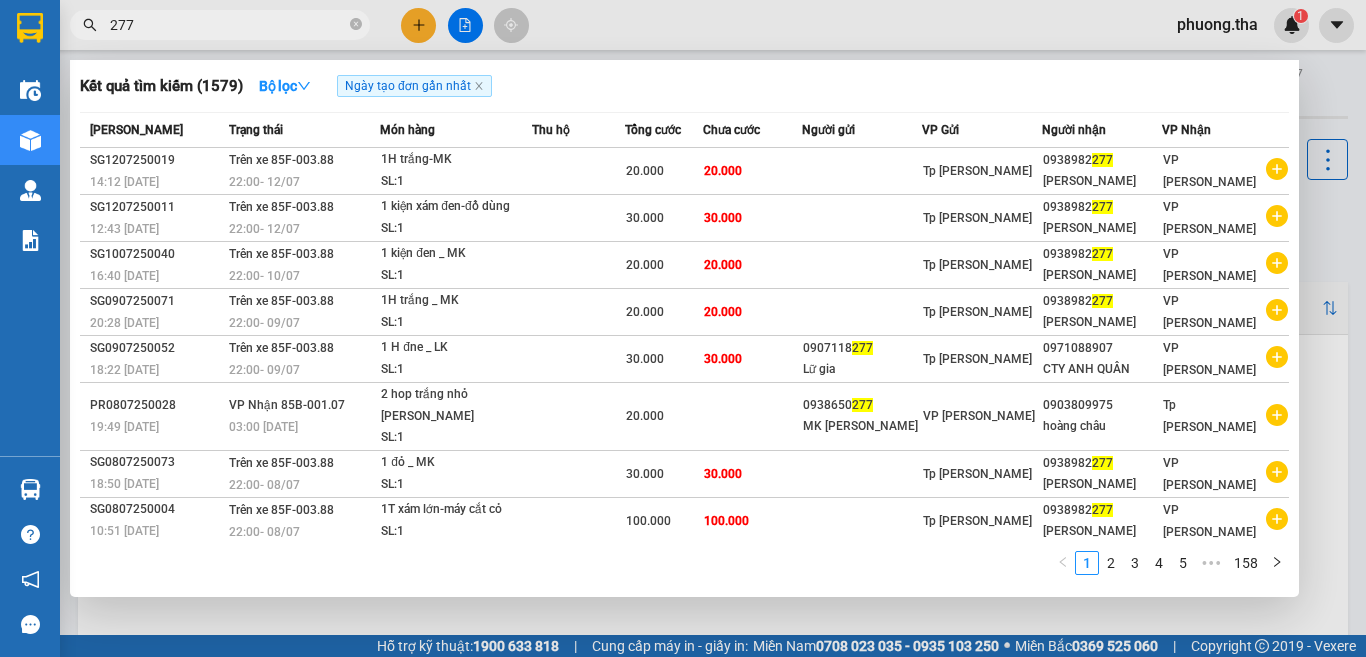 type on "277" 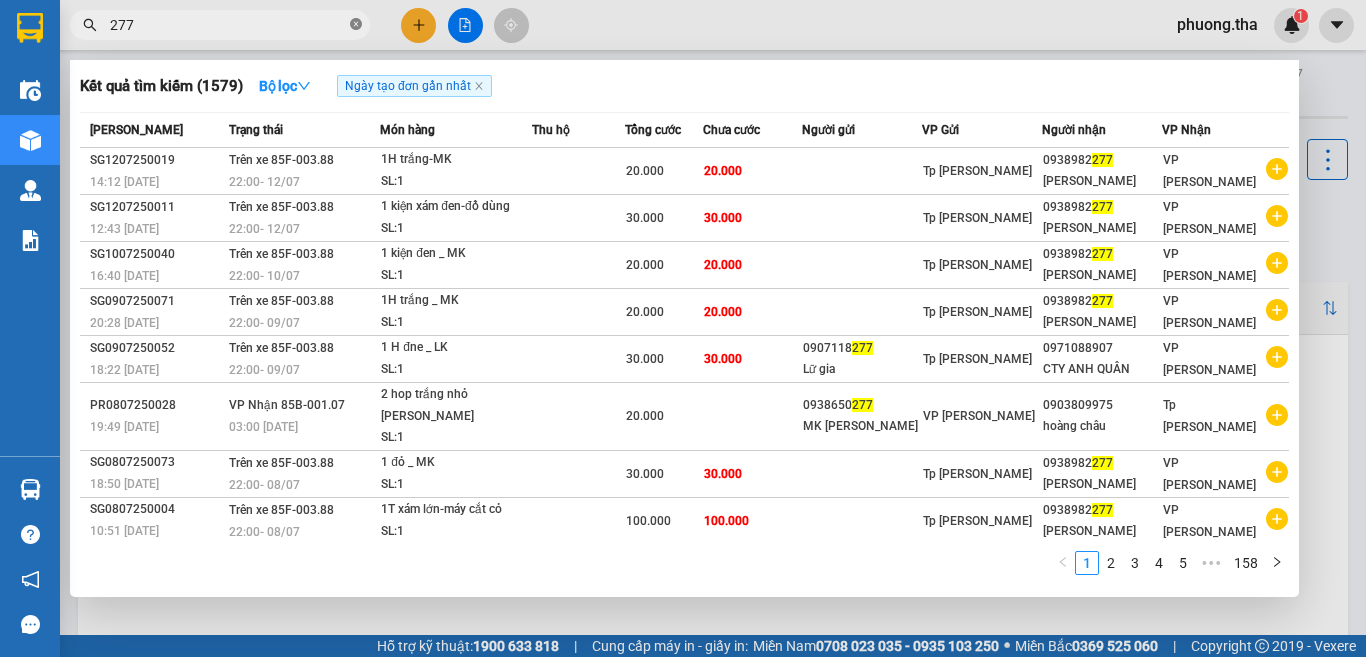click 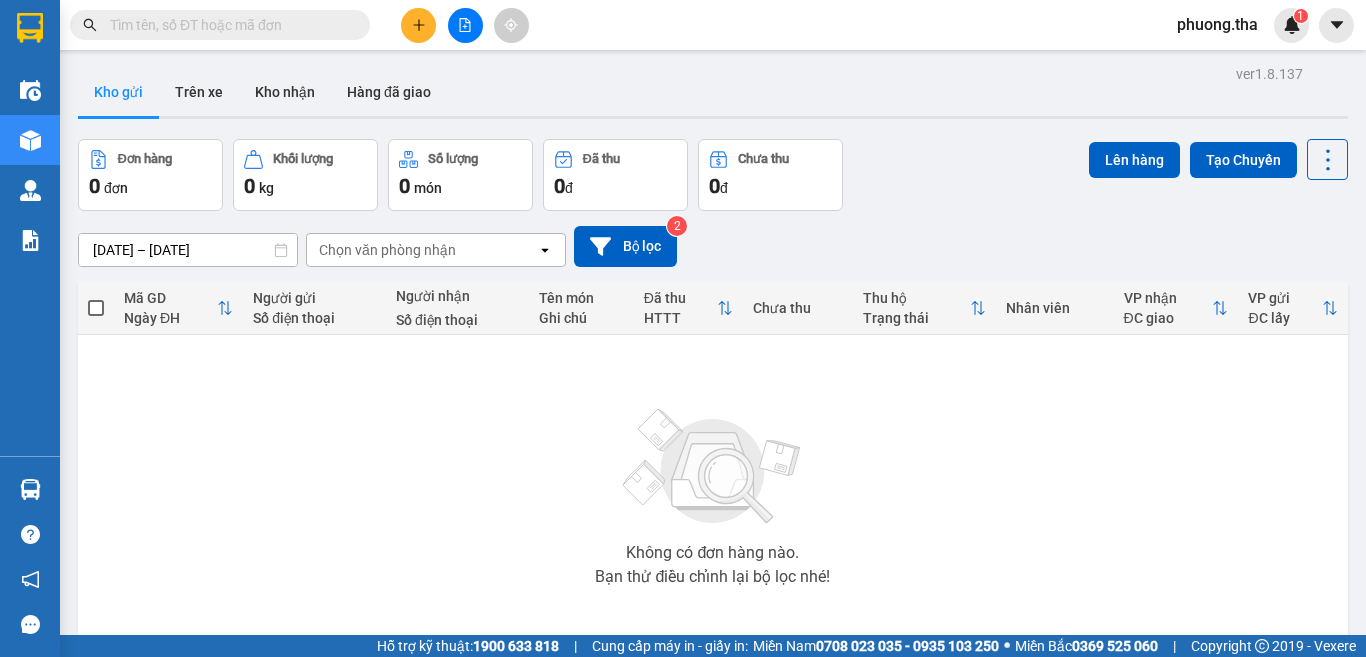 click at bounding box center [228, 25] 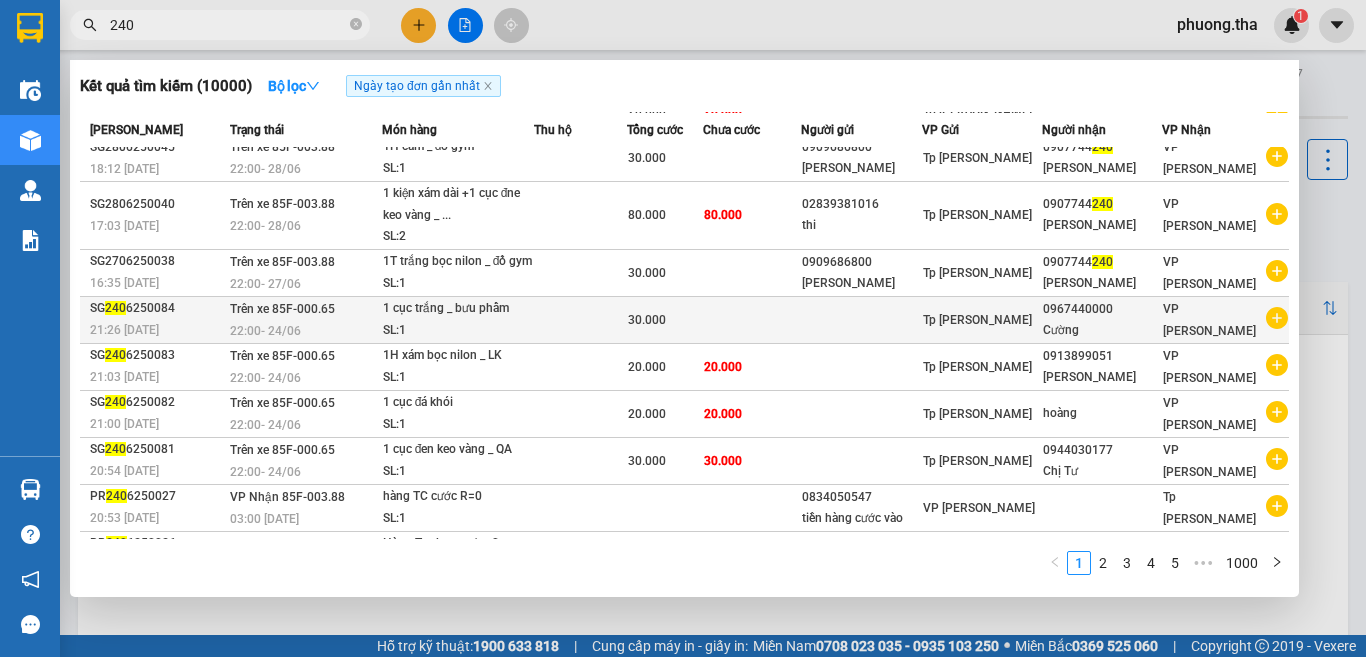 scroll, scrollTop: 121, scrollLeft: 0, axis: vertical 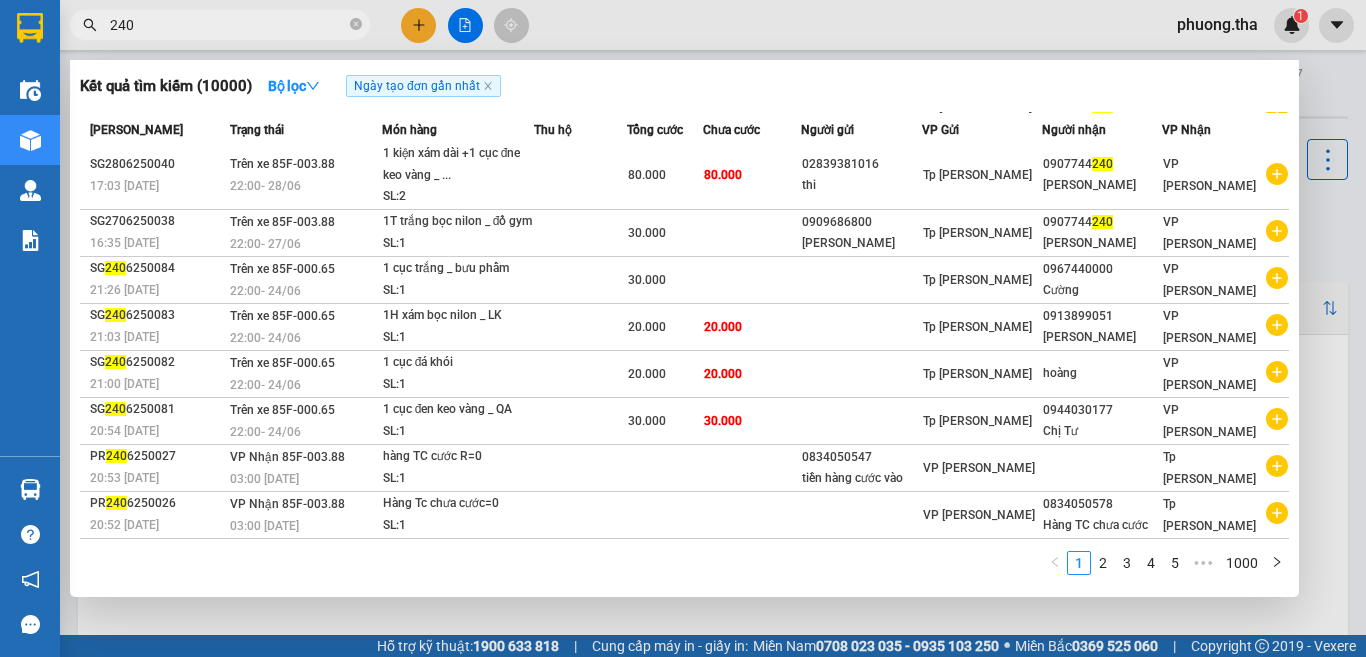 drag, startPoint x: 156, startPoint y: 30, endPoint x: 109, endPoint y: 38, distance: 47.67599 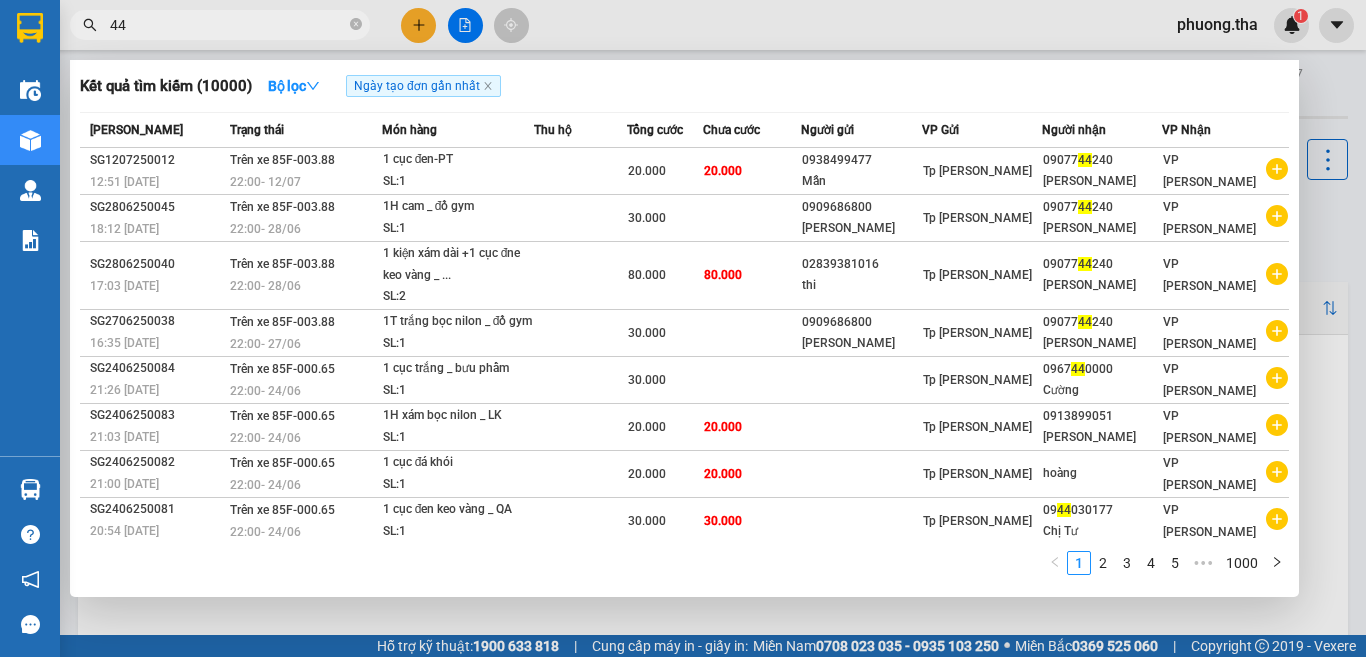 type on "4" 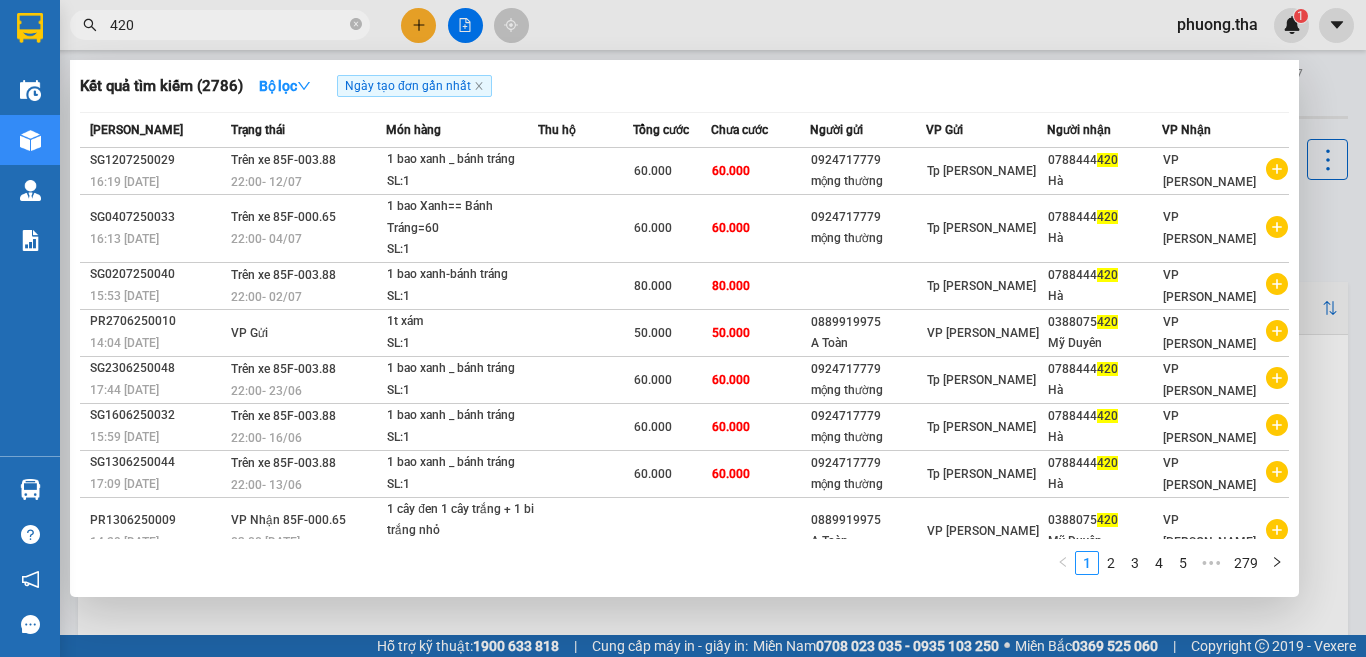 type on "420" 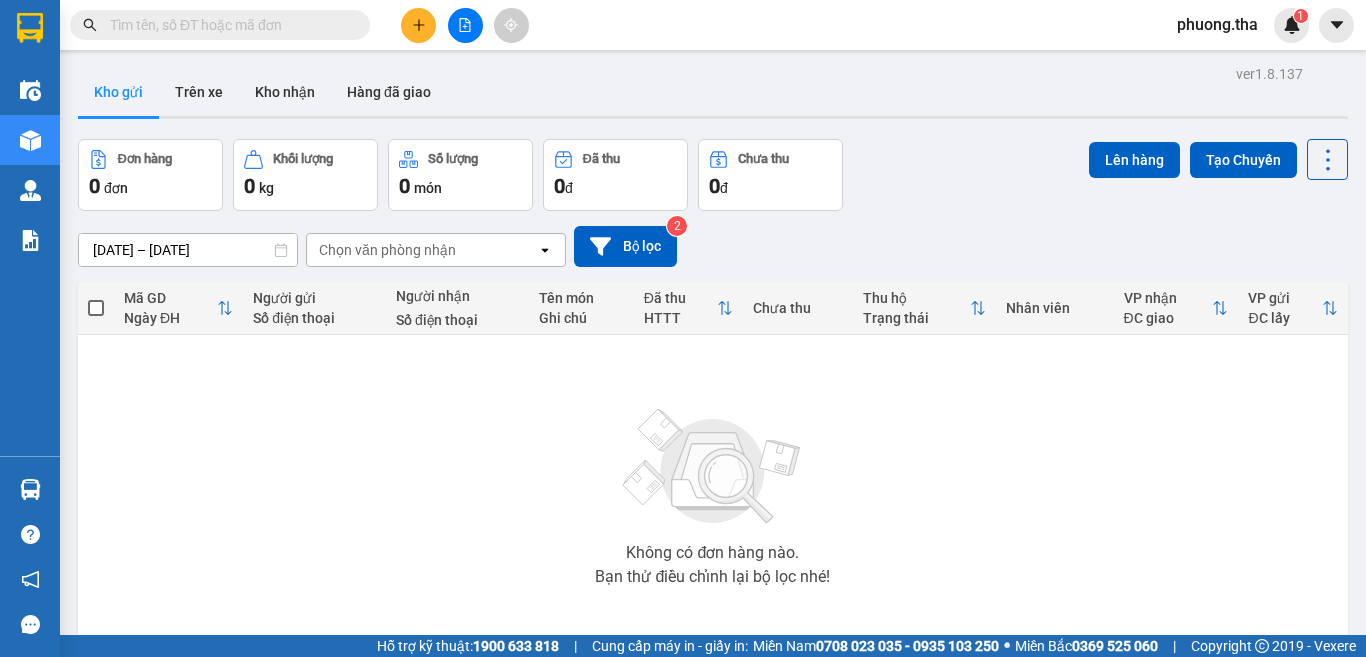 click at bounding box center [228, 25] 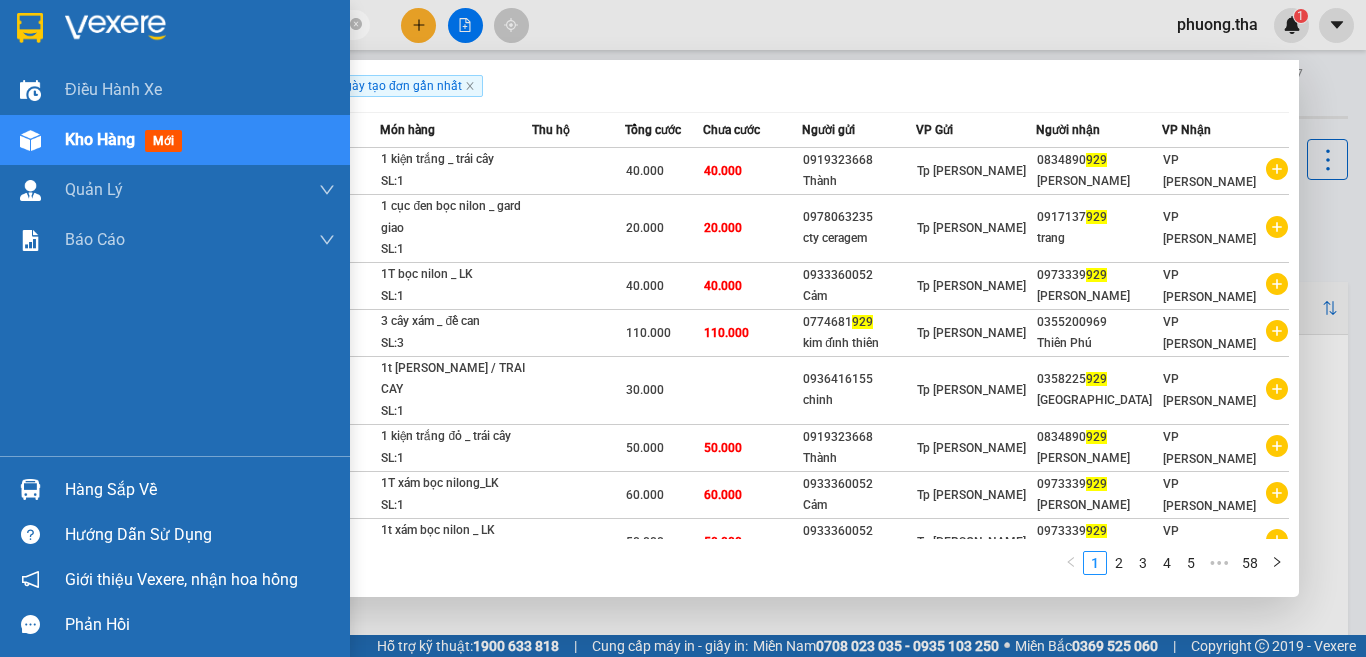 drag, startPoint x: 261, startPoint y: 29, endPoint x: 1365, endPoint y: 224, distance: 1121.0892 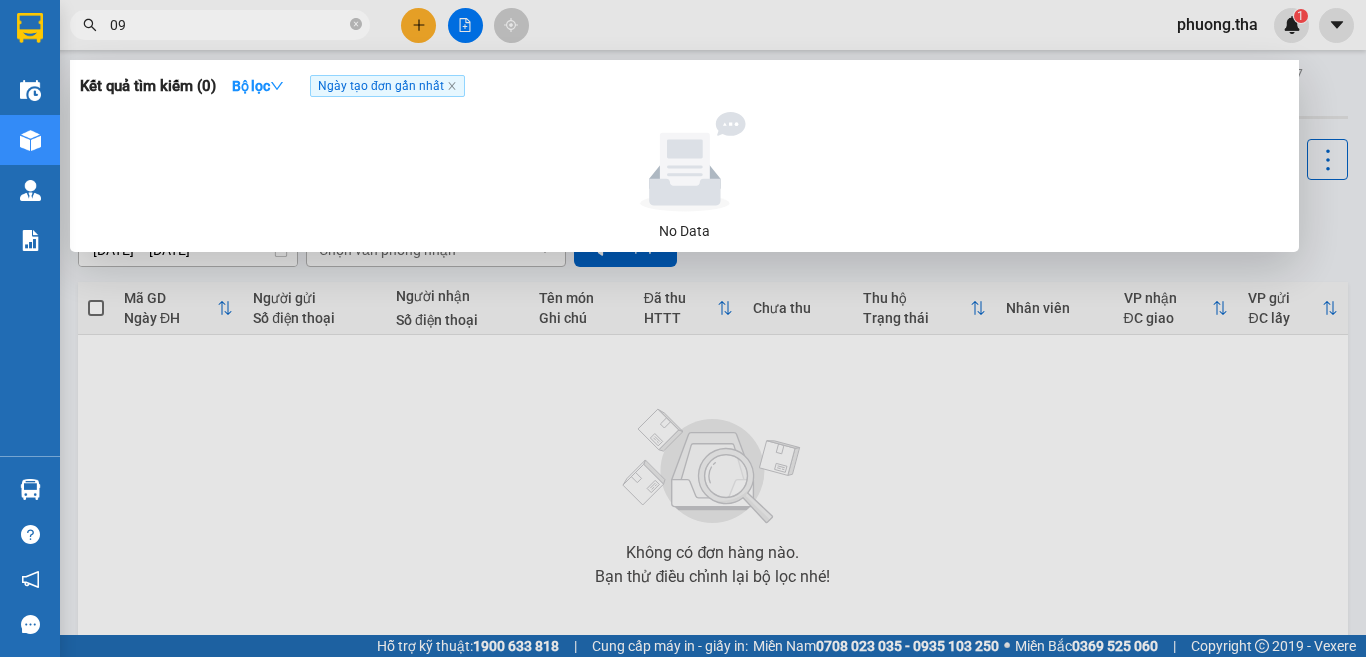 type on "0" 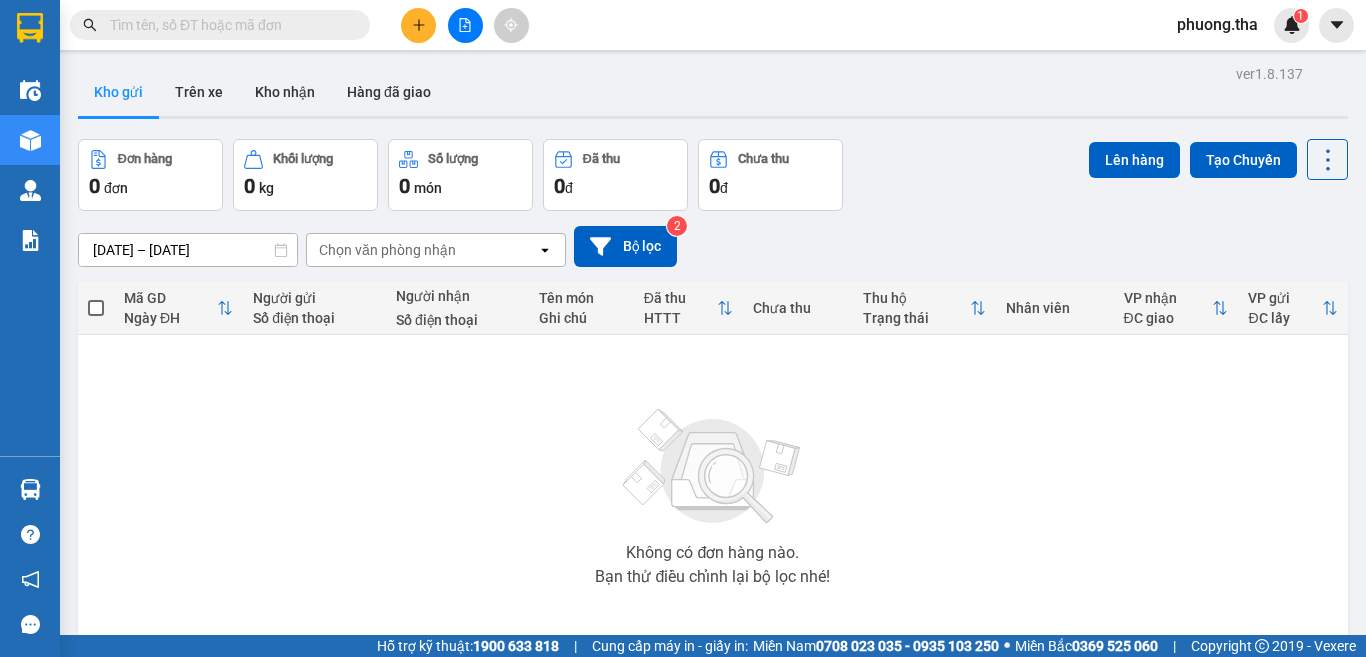 type on "3" 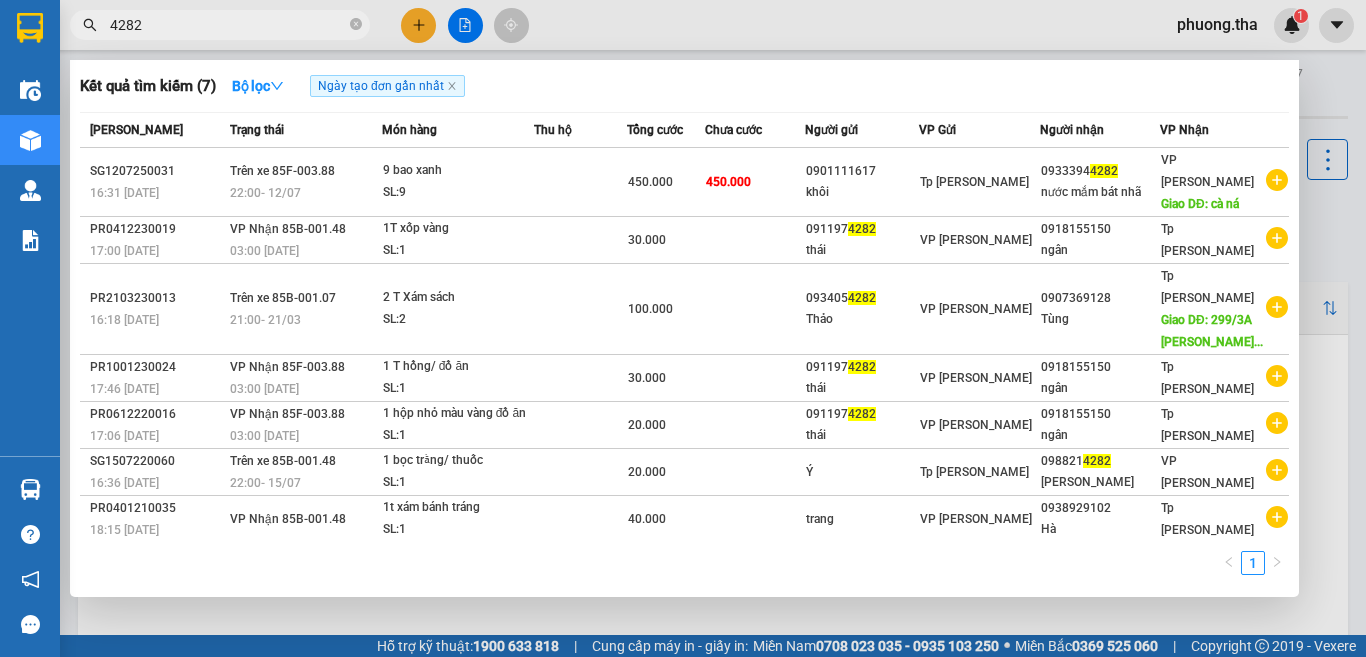 click on "4282" at bounding box center (228, 25) 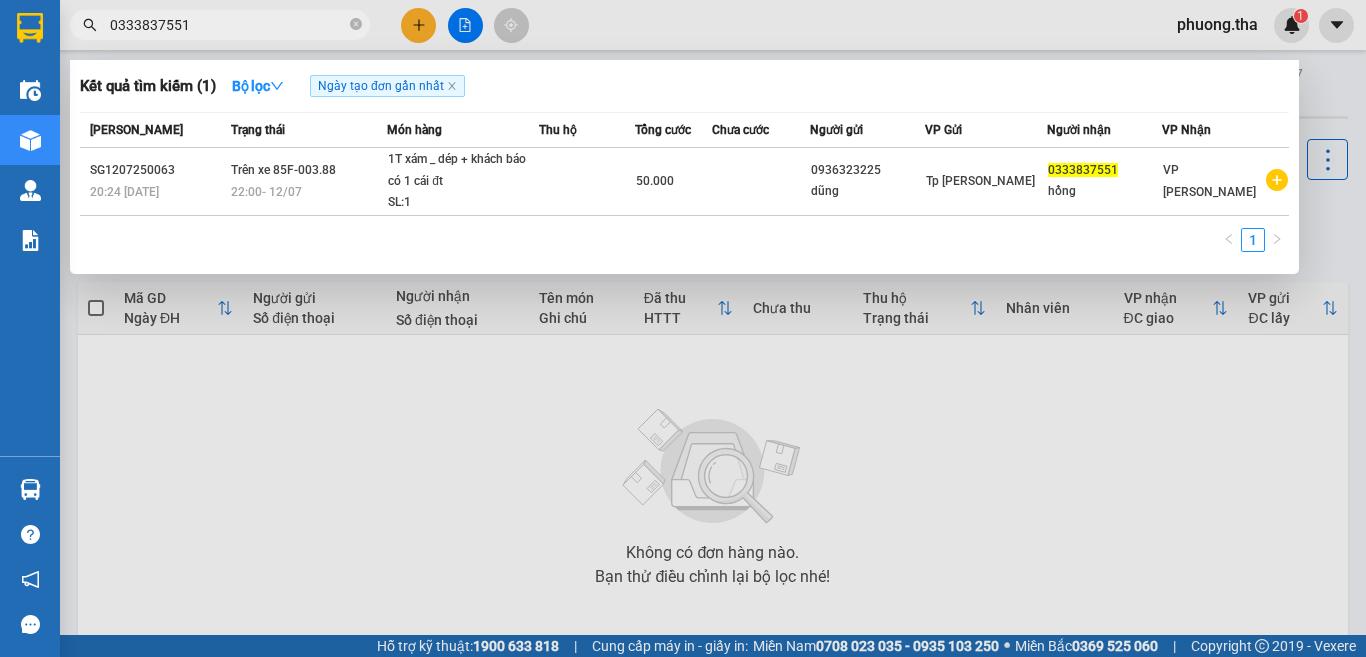 type on "0333837551" 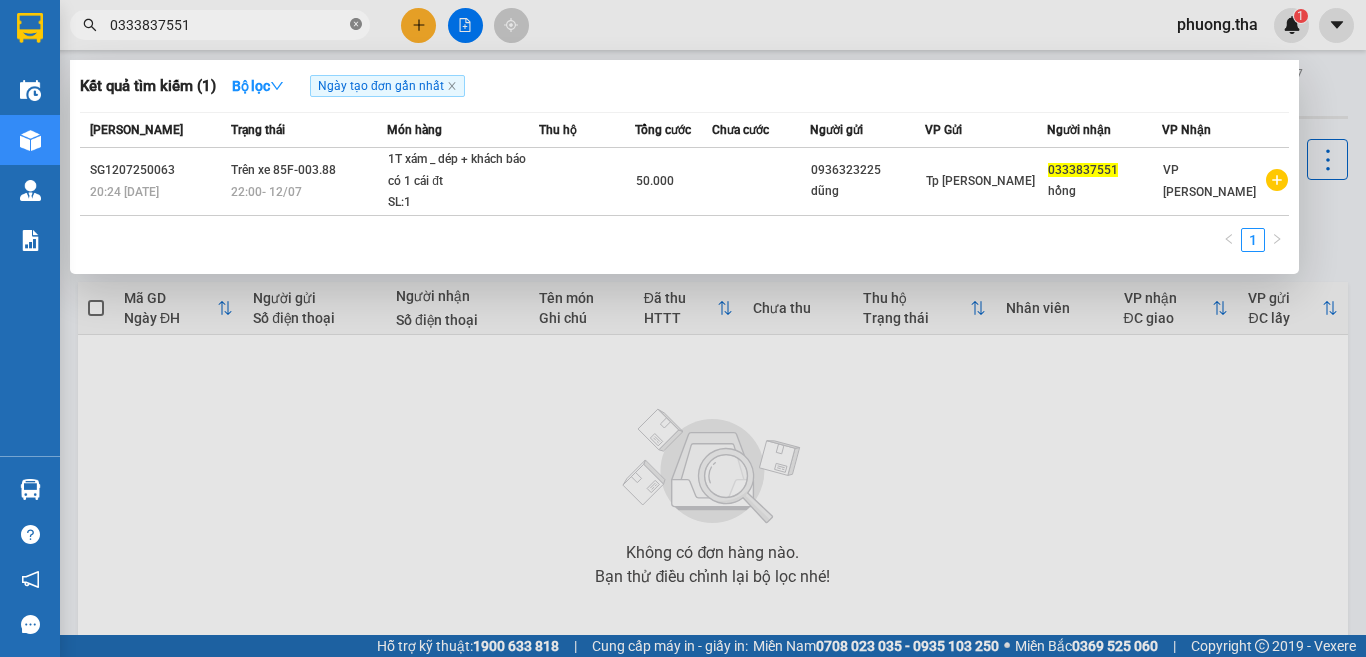 click 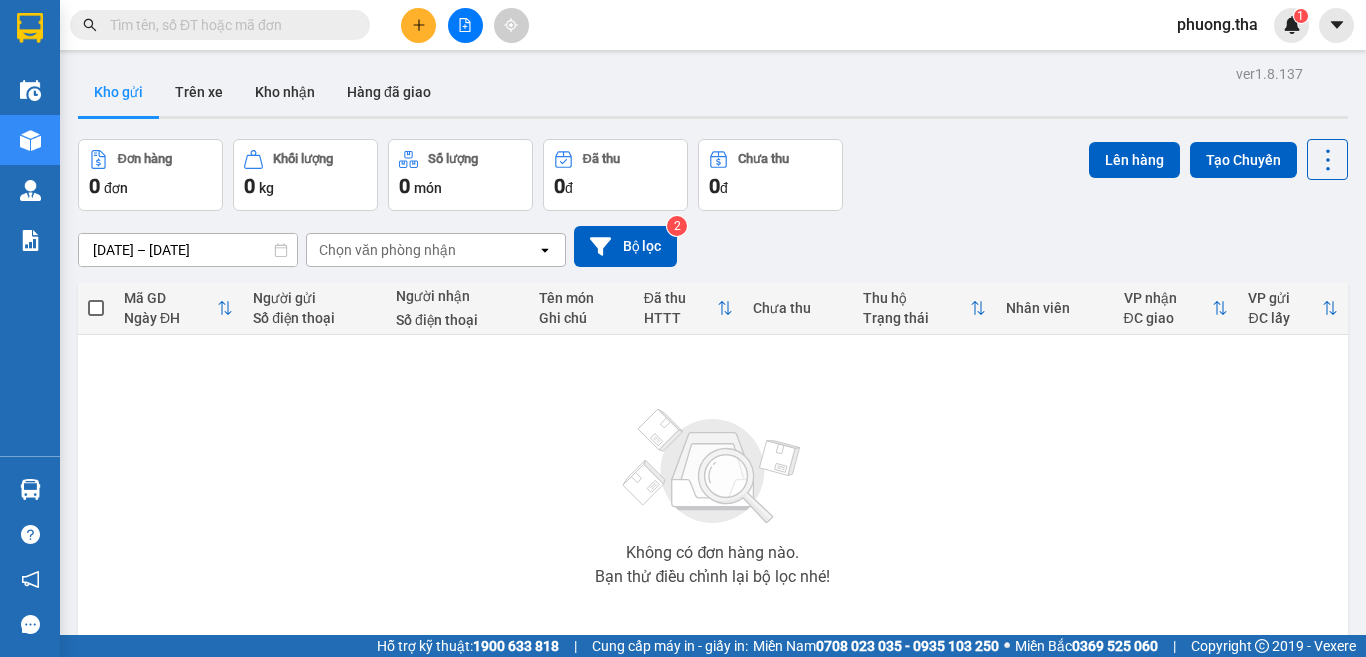 click at bounding box center (228, 25) 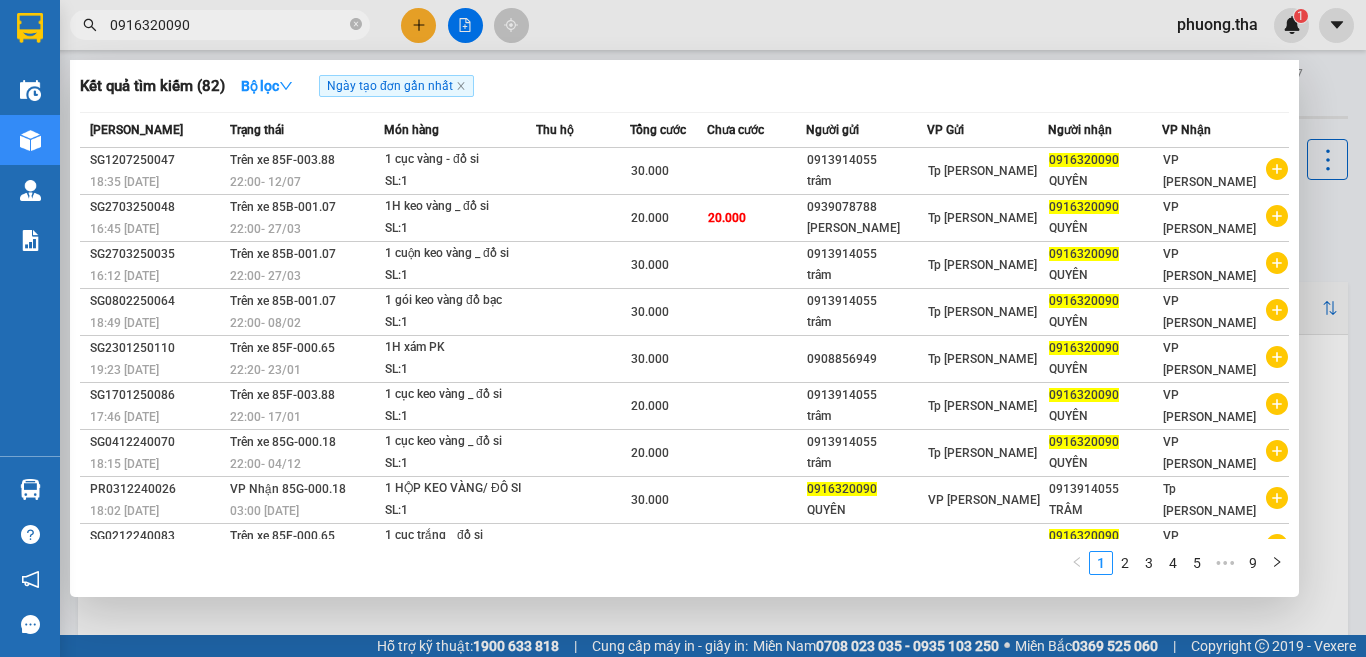 type on "0916320090" 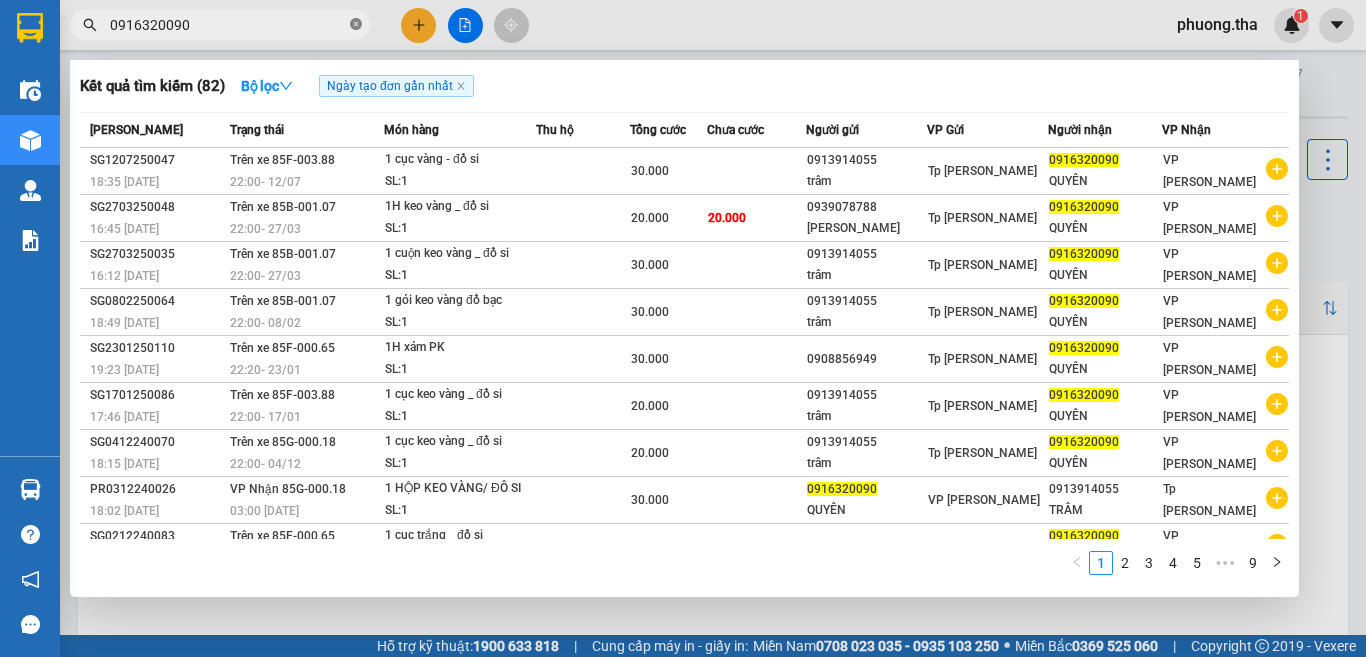 click 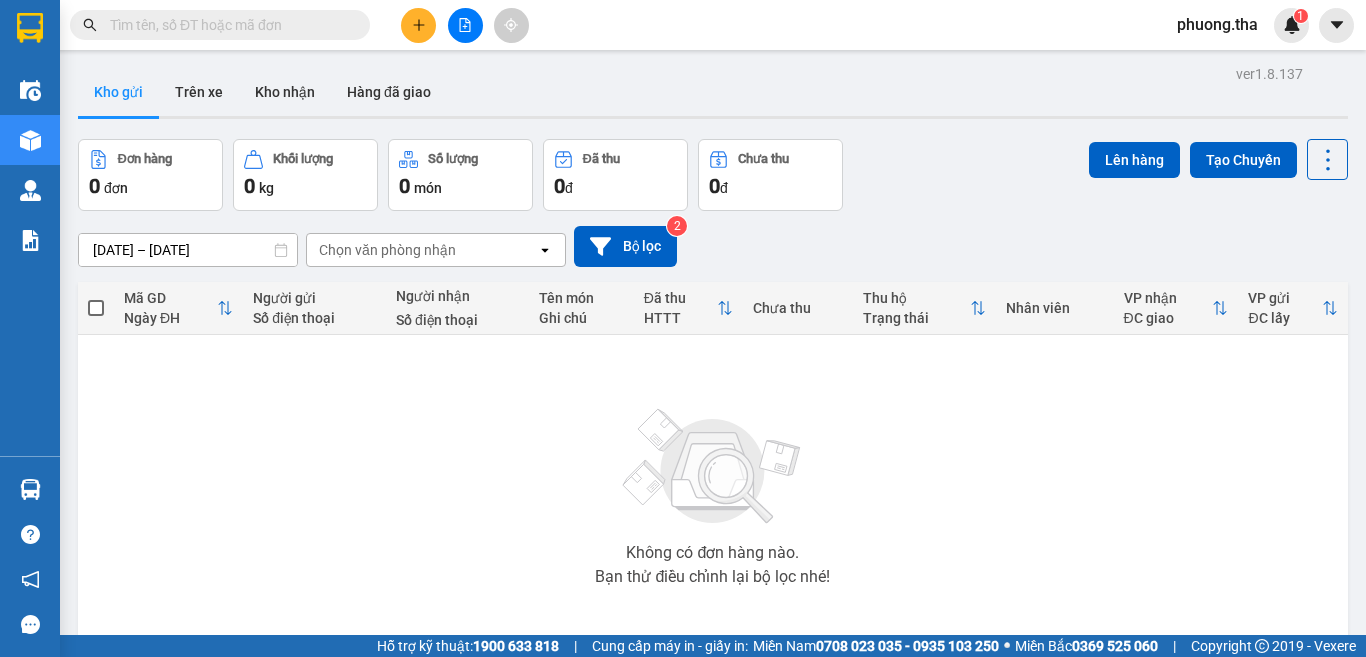 click at bounding box center [228, 25] 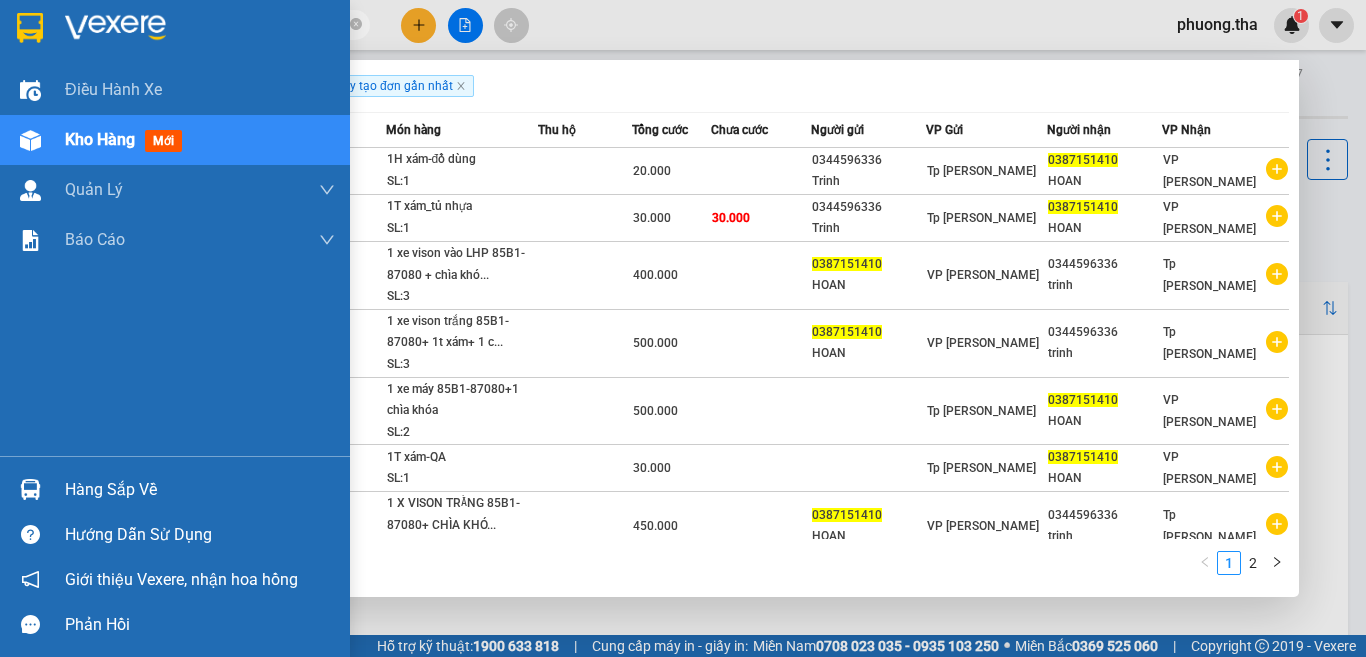 drag, startPoint x: 276, startPoint y: 18, endPoint x: 1365, endPoint y: 3, distance: 1089.1033 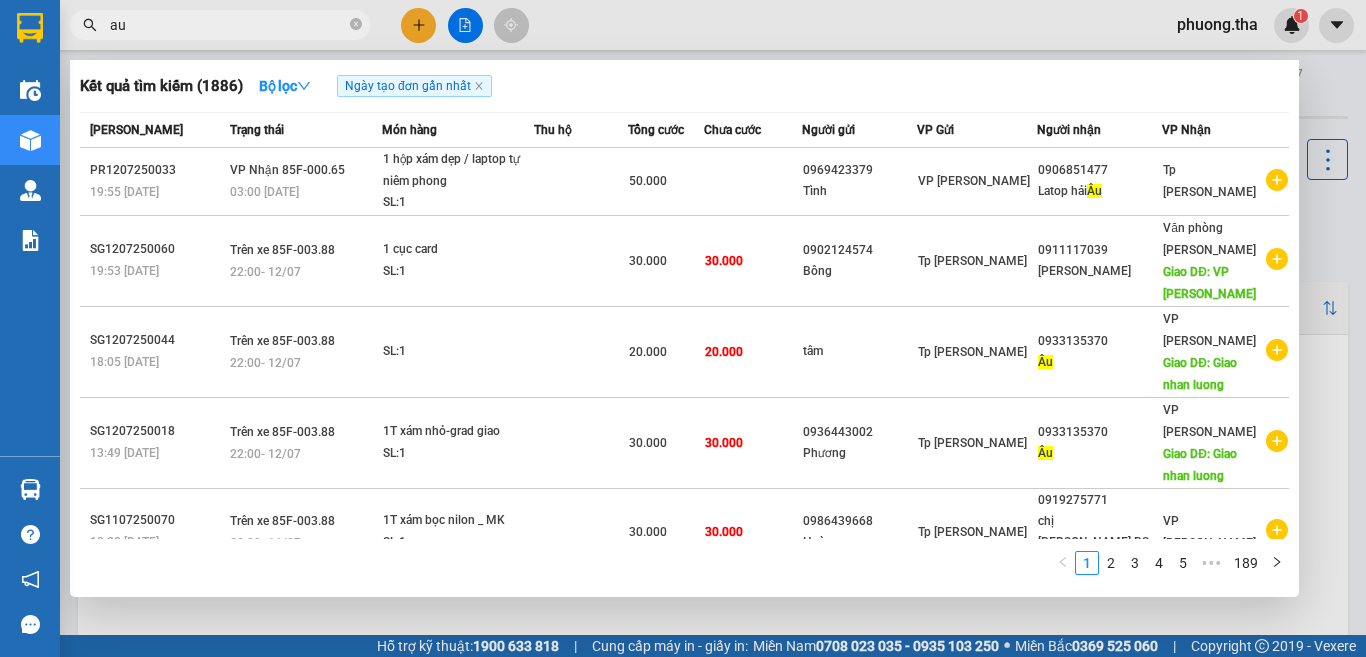 type on "au" 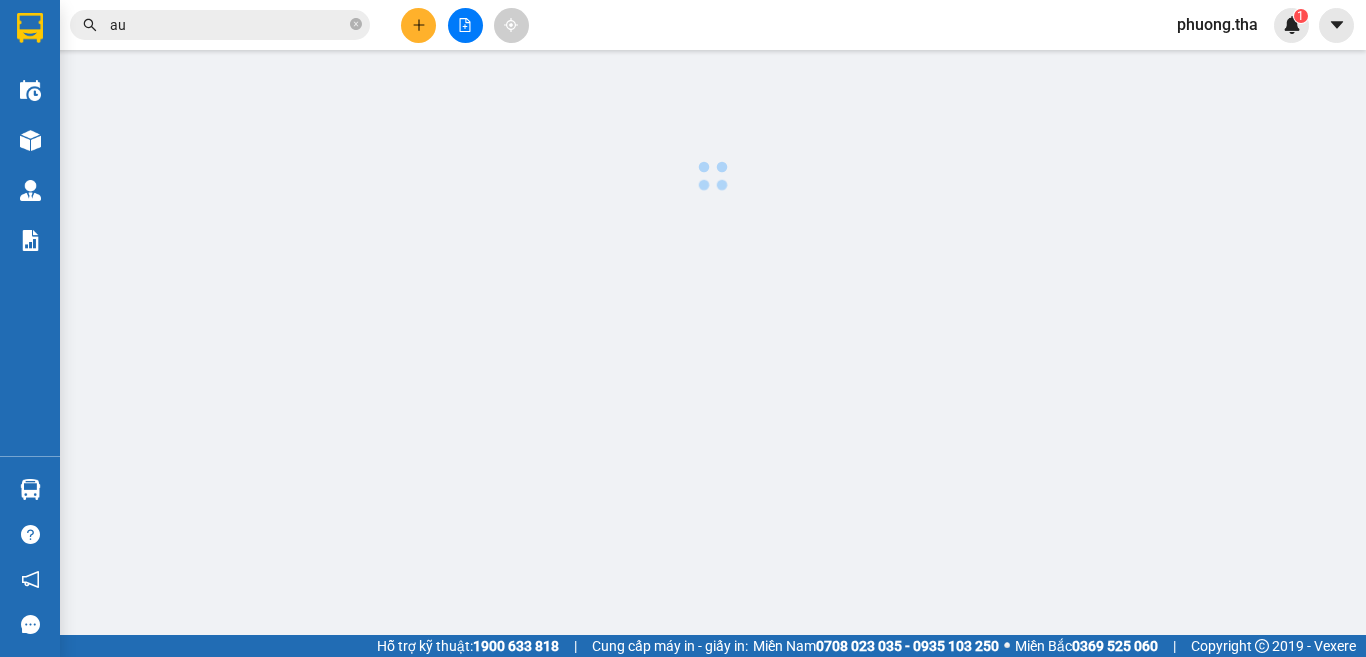 click at bounding box center (418, 25) 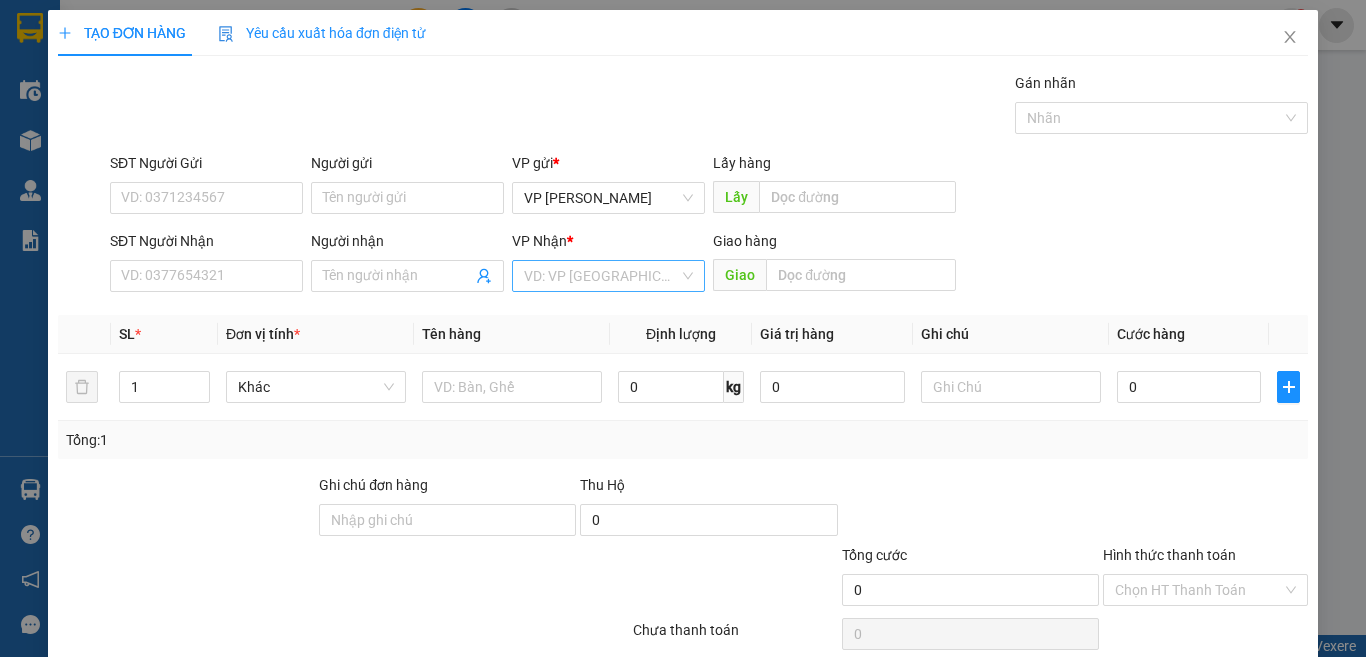 click at bounding box center [601, 276] 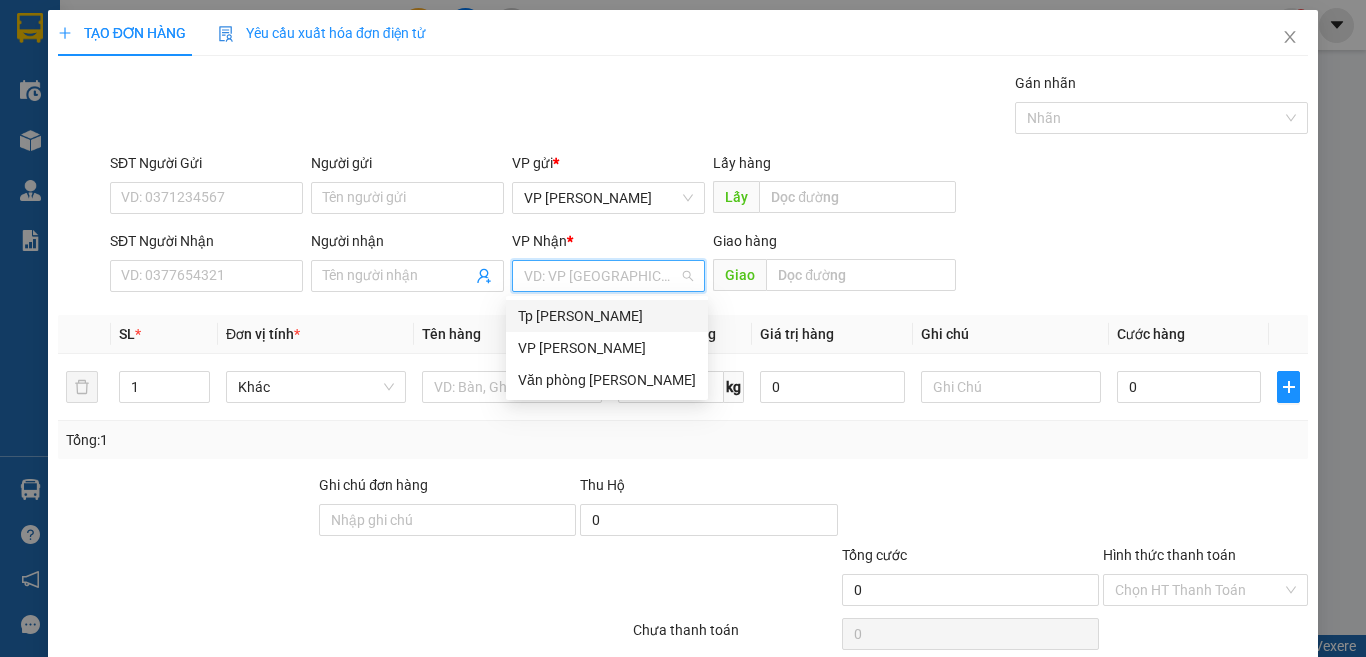 click on "Tp [PERSON_NAME]" at bounding box center (607, 316) 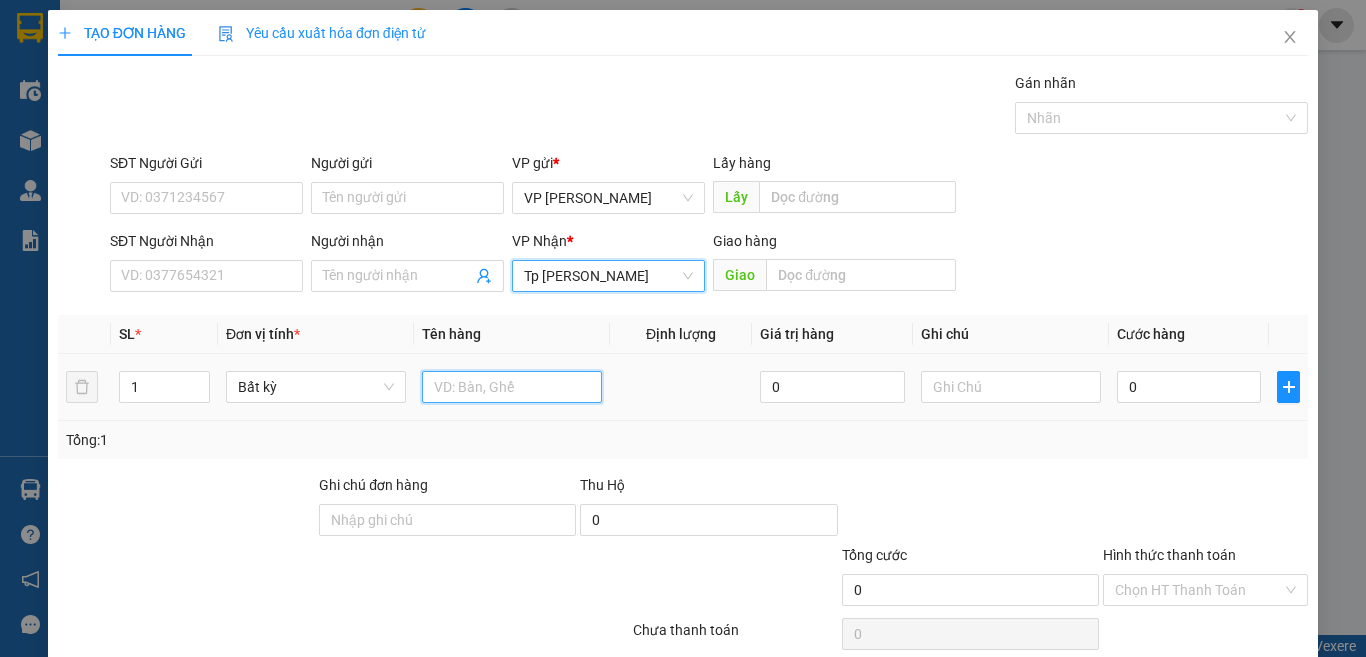 click at bounding box center (512, 387) 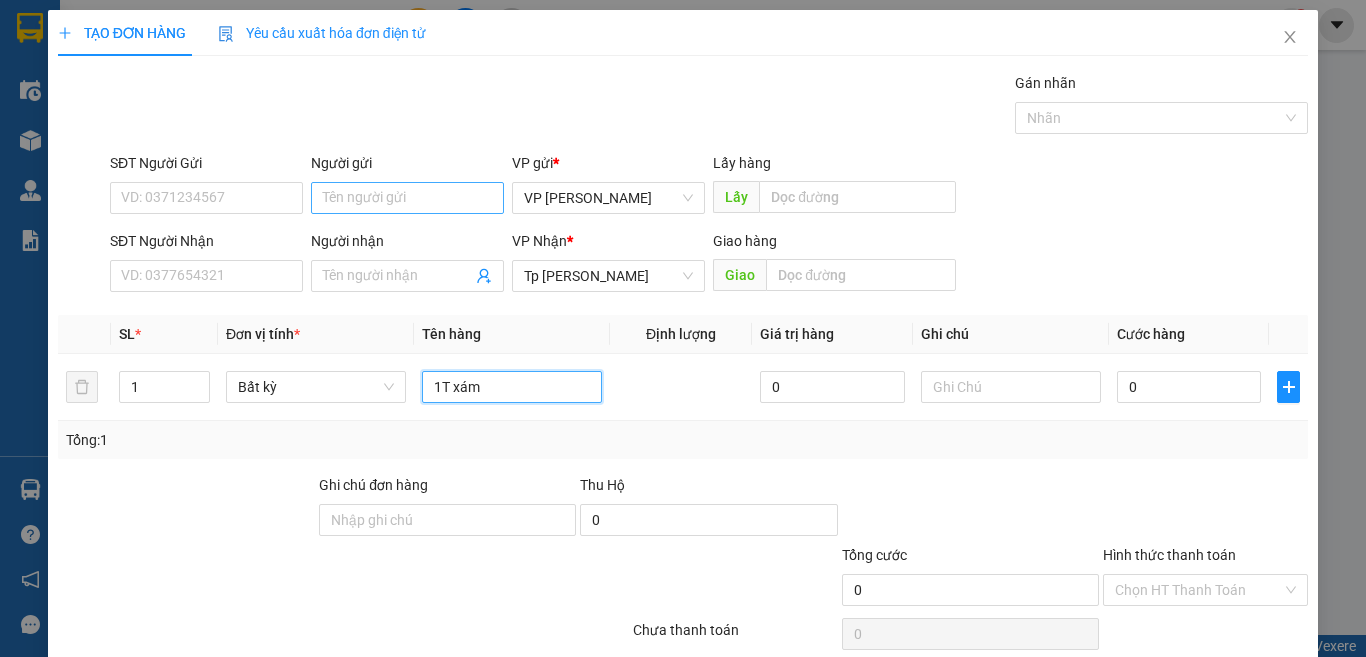 type on "1T xám" 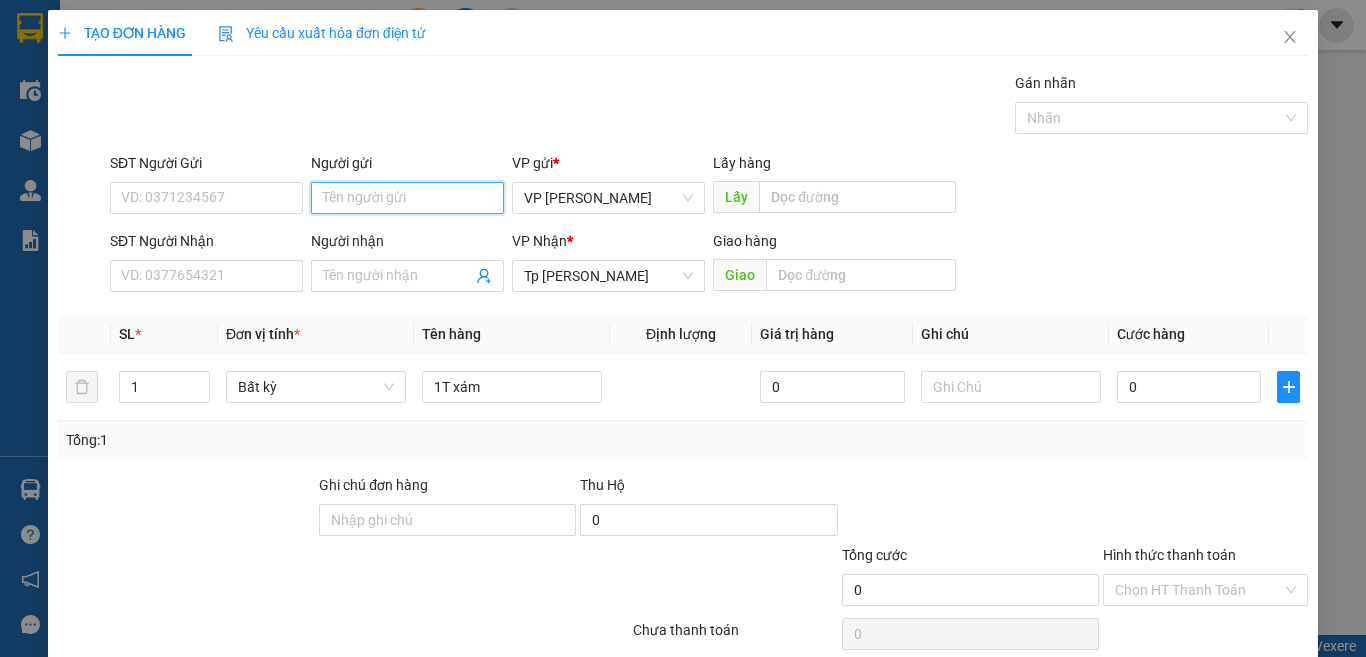 click on "Người gửi" at bounding box center [407, 198] 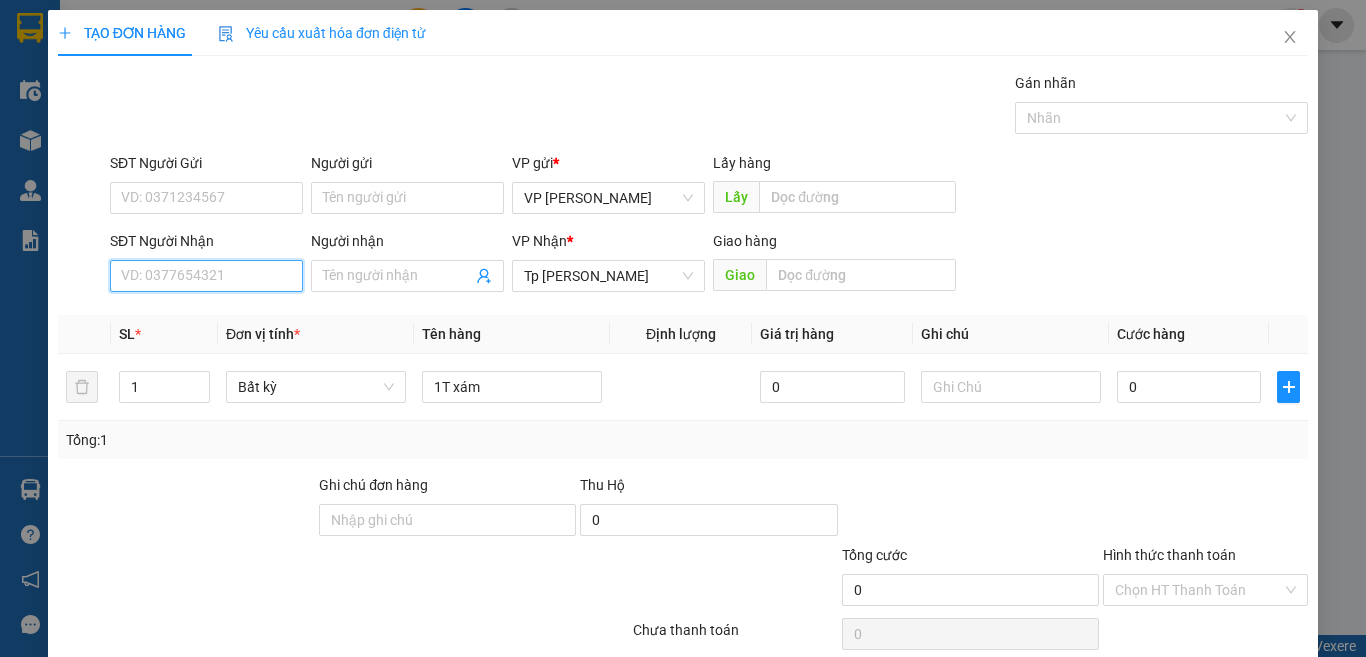 click on "SĐT Người Nhận" at bounding box center [206, 276] 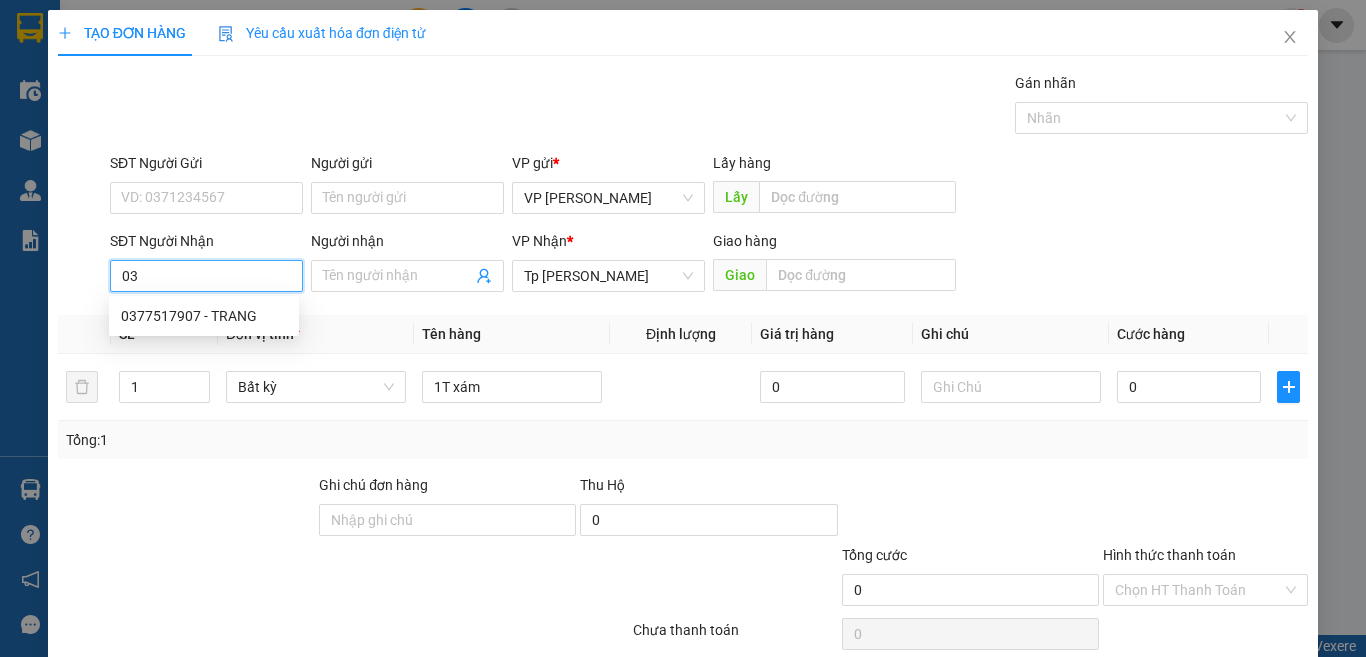 type on "0" 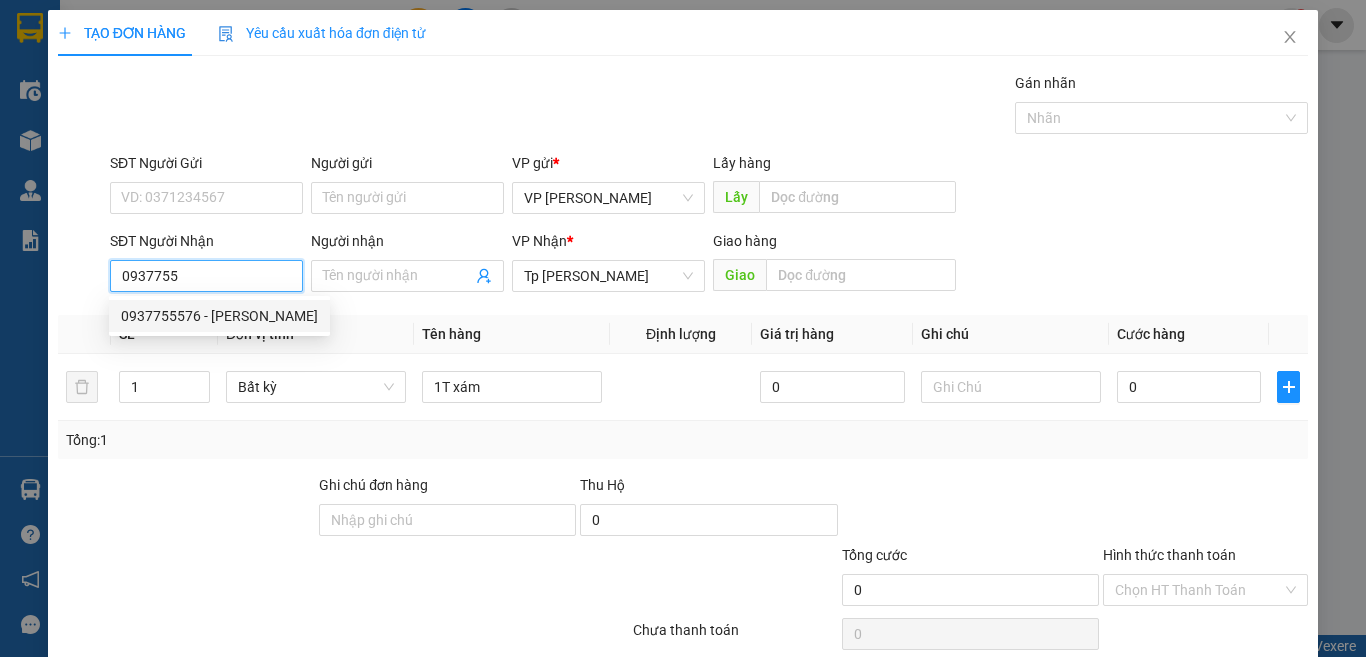 click on "0937755576 - [PERSON_NAME]" at bounding box center (219, 316) 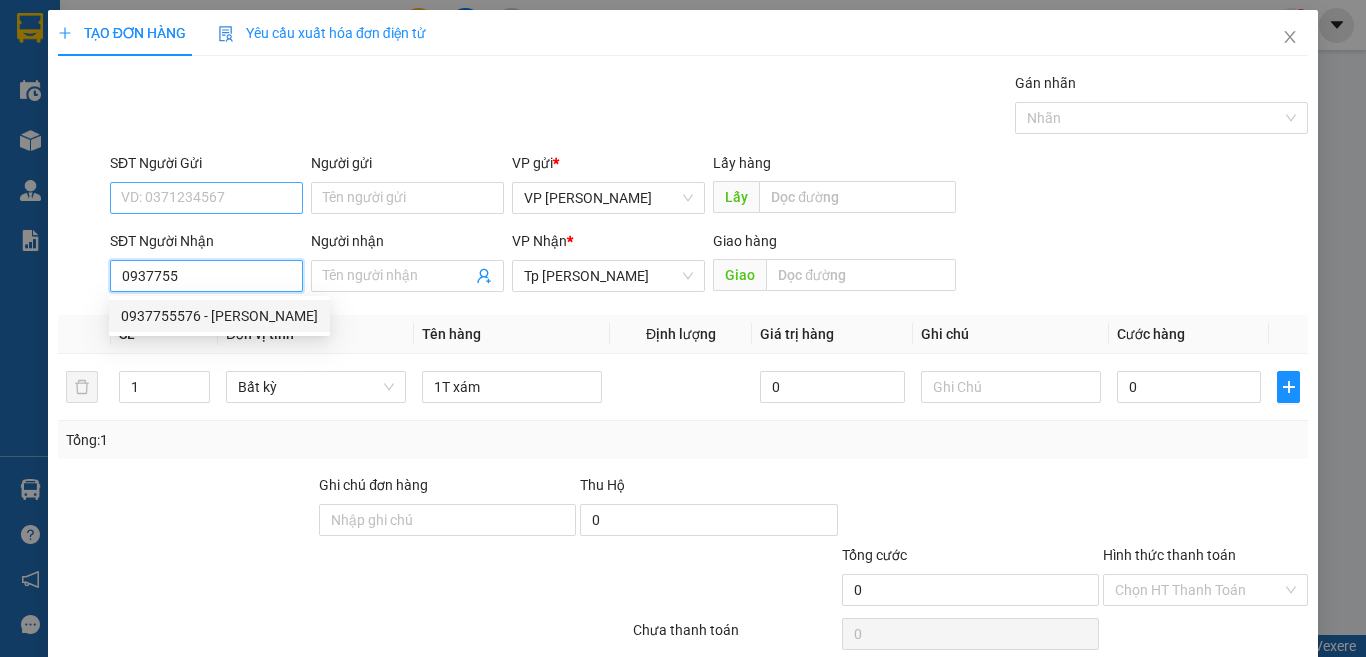 type on "0937755576" 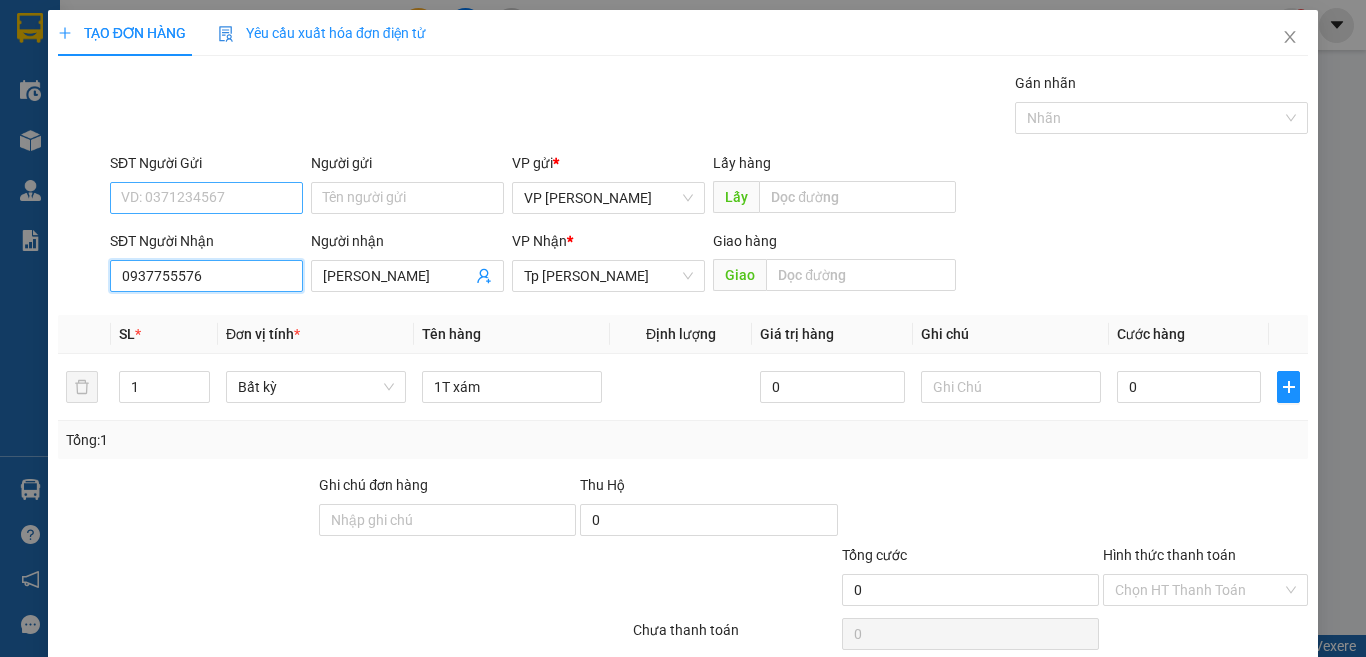 type on "0937755576" 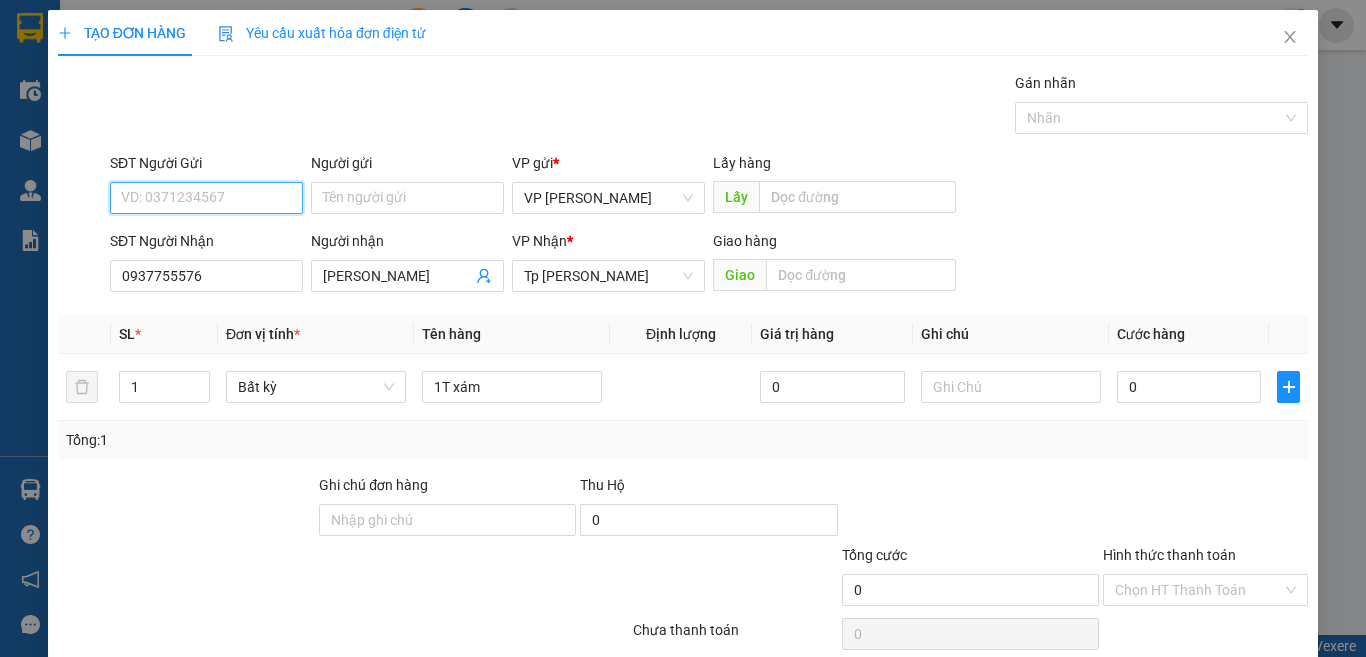 click on "SĐT Người Gửi" at bounding box center [206, 198] 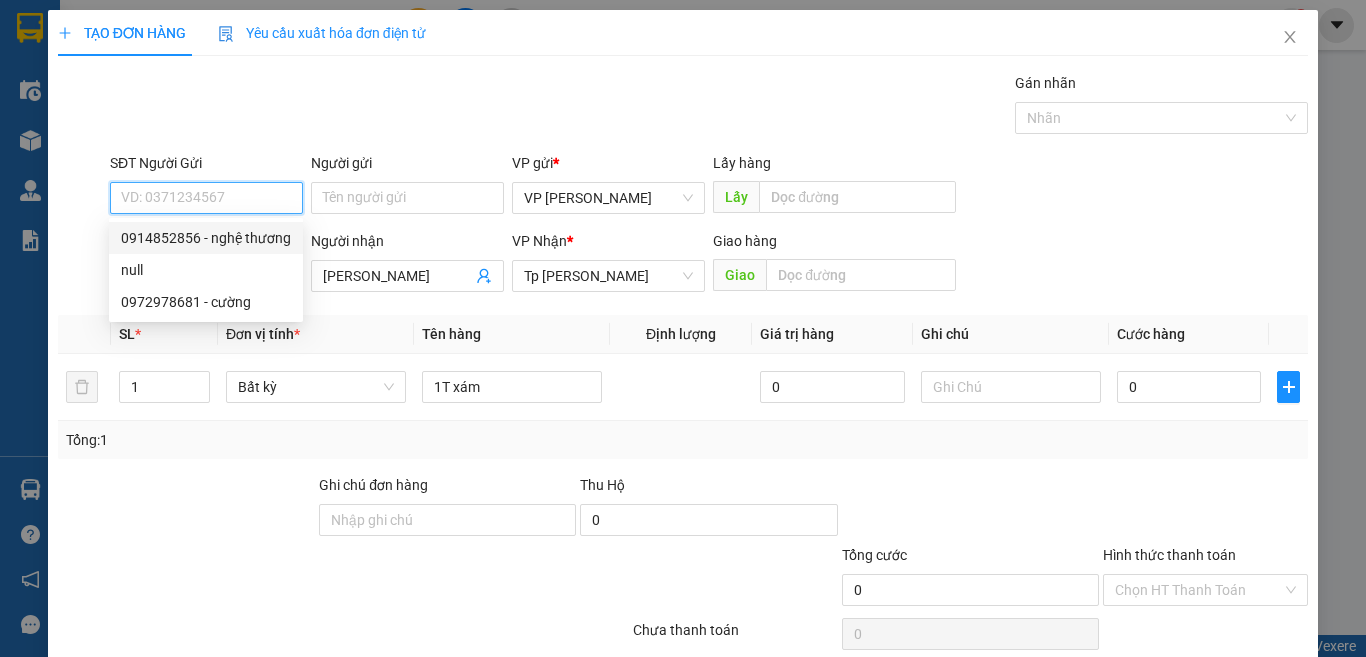 click on "0914852856 - nghệ thương" at bounding box center (206, 238) 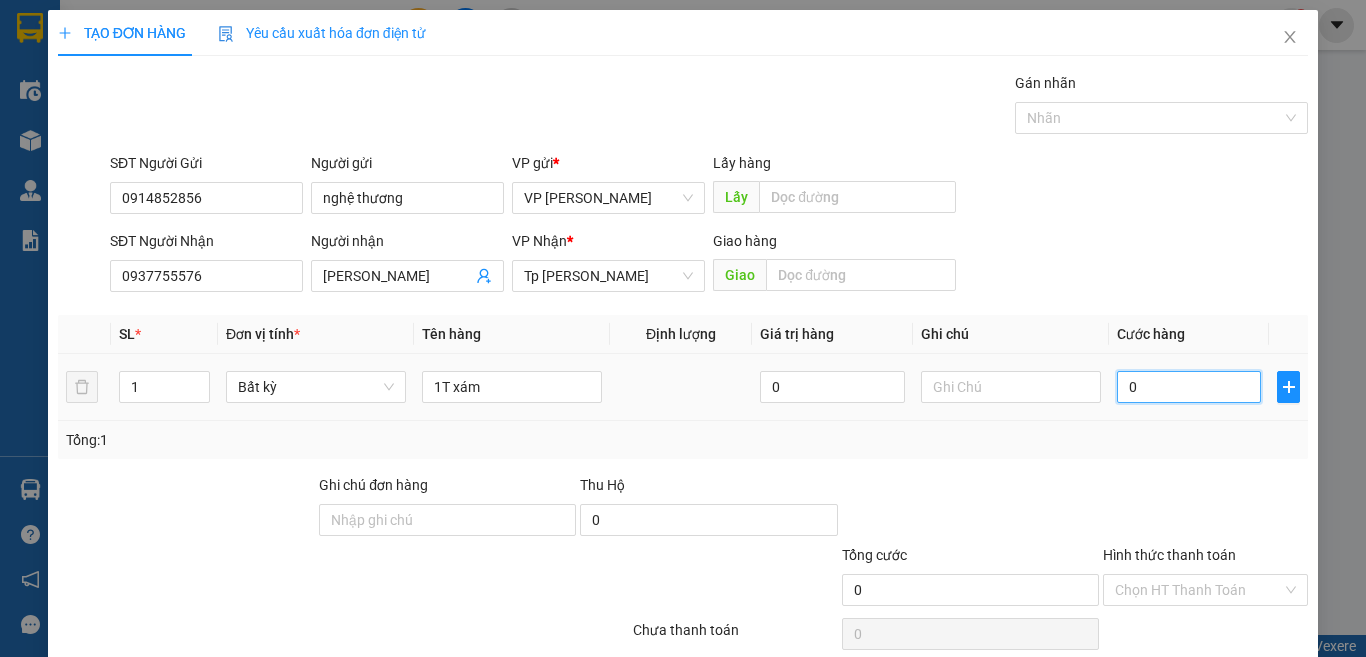 click on "0" at bounding box center (1189, 387) 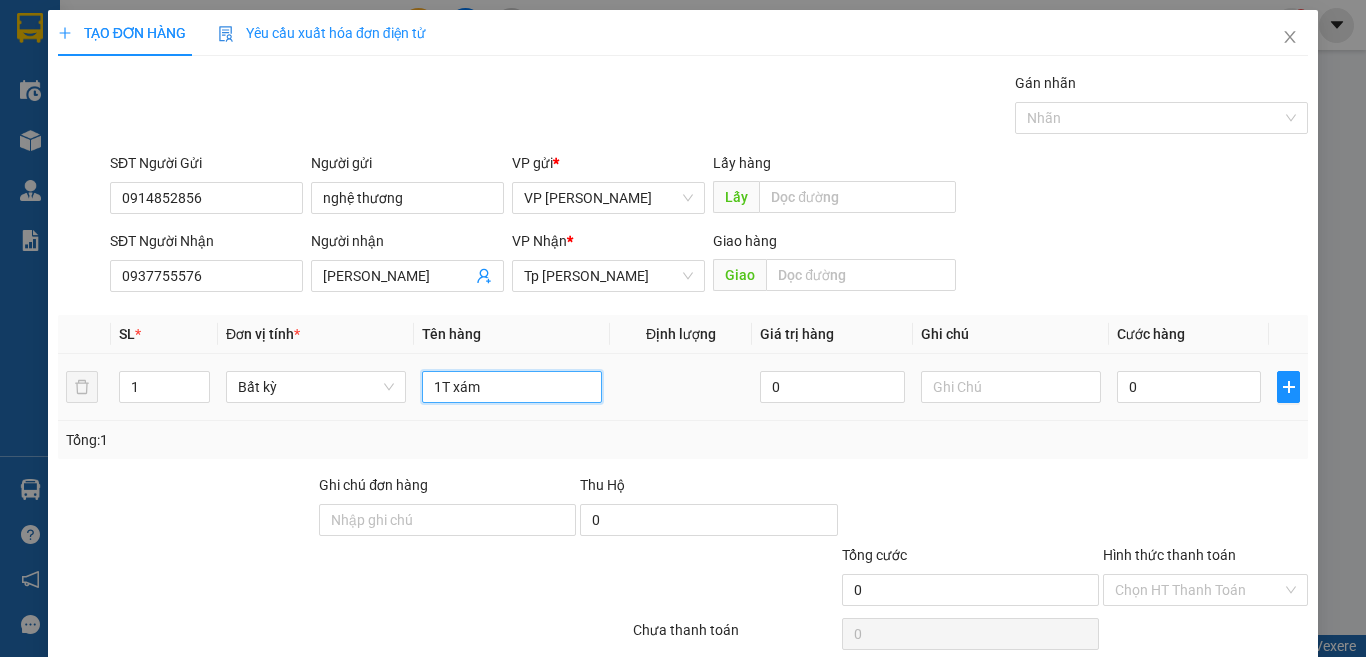 click on "1T xám" at bounding box center (512, 387) 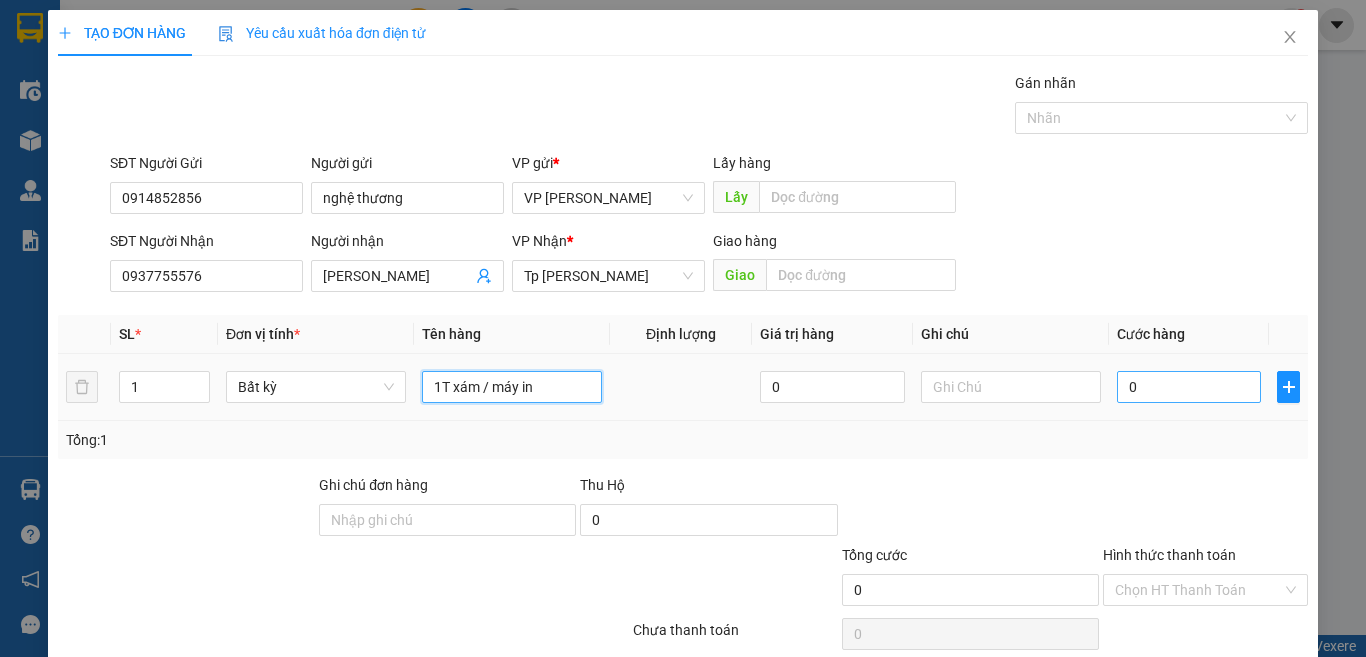 type on "1T xám / máy in" 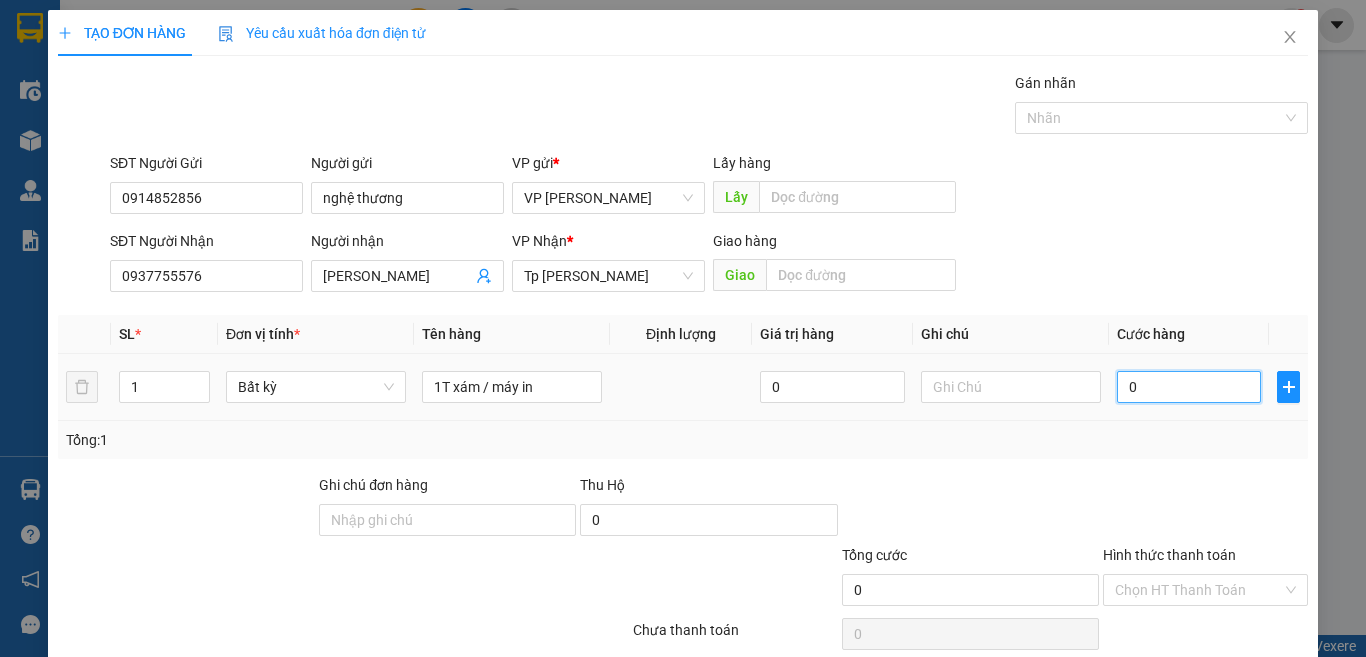 click on "0" at bounding box center [1189, 387] 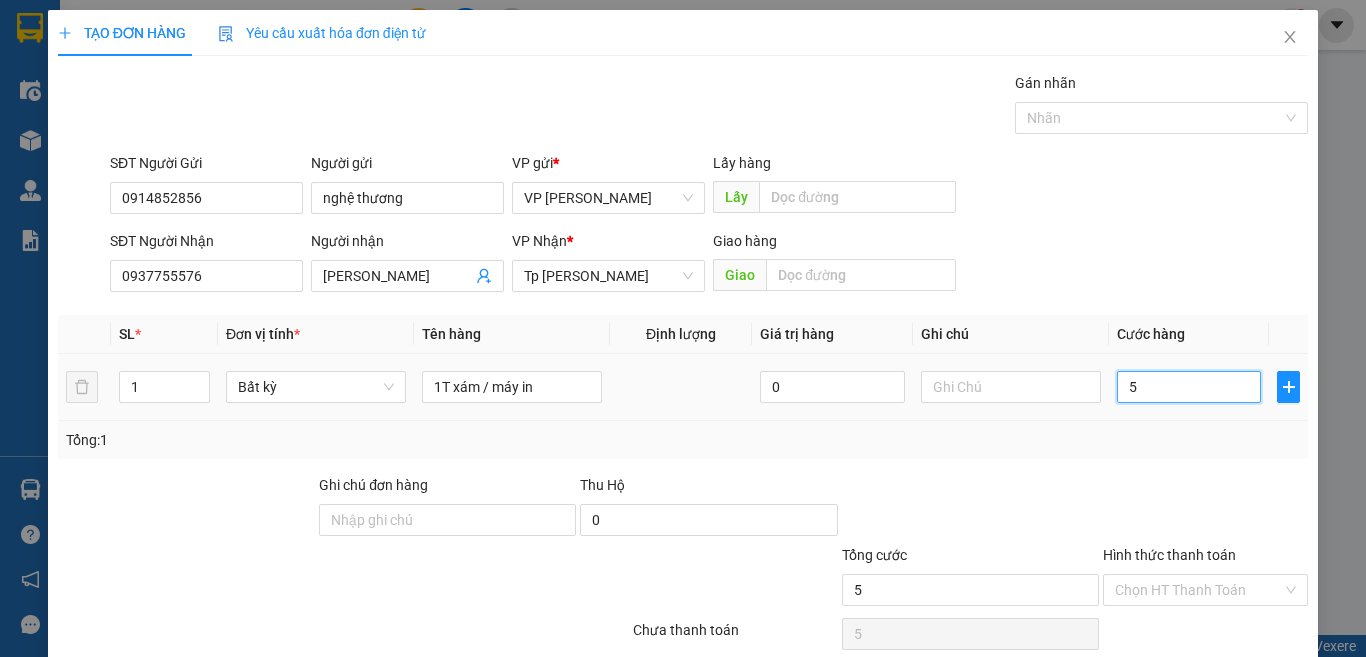 type on "50" 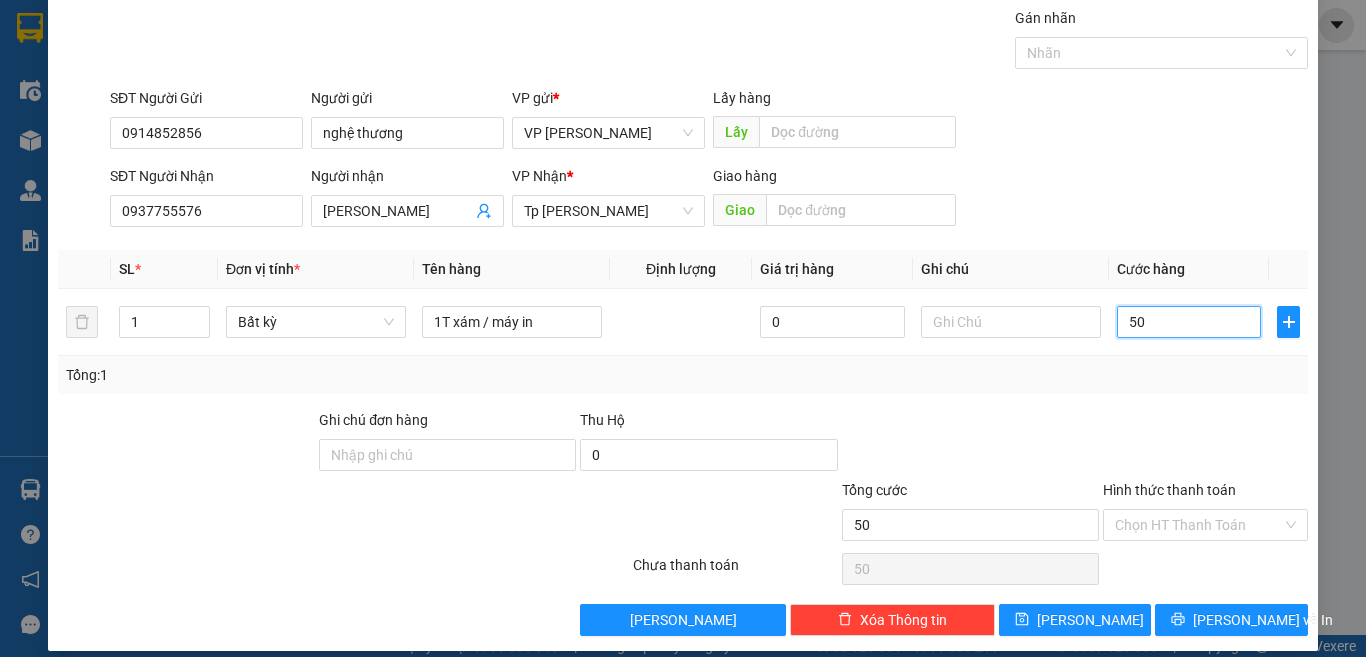 scroll, scrollTop: 83, scrollLeft: 0, axis: vertical 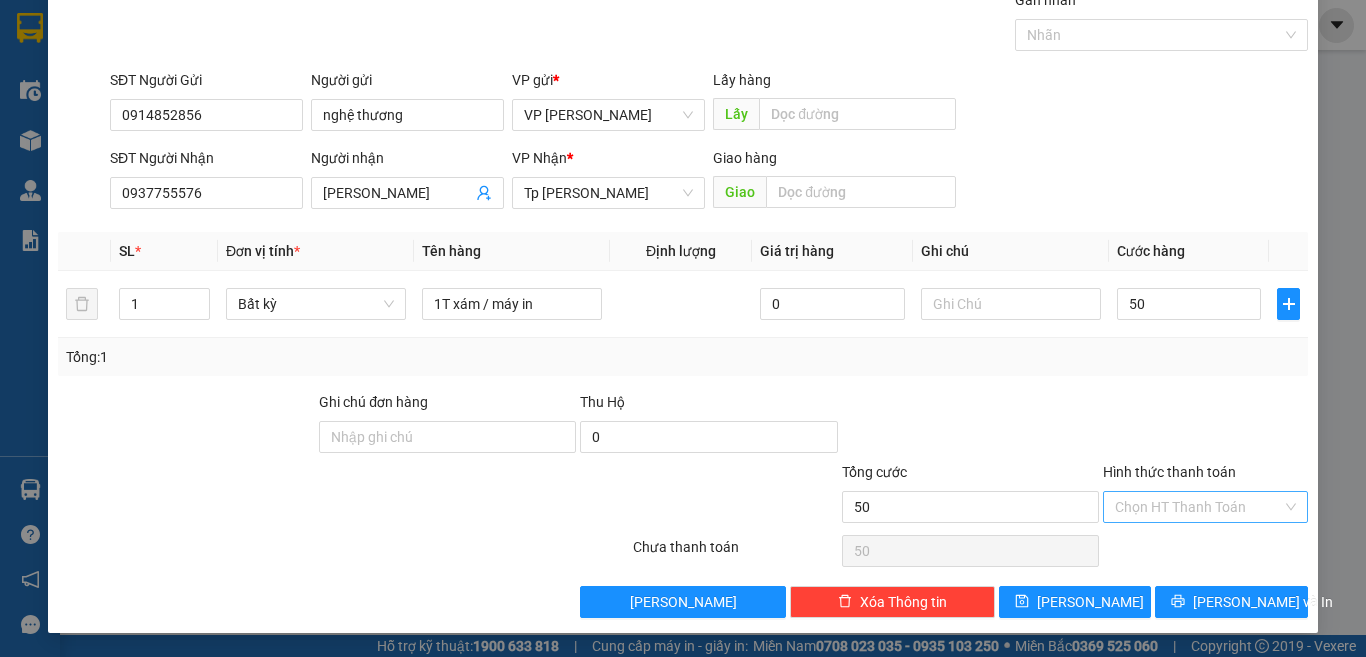 type on "50.000" 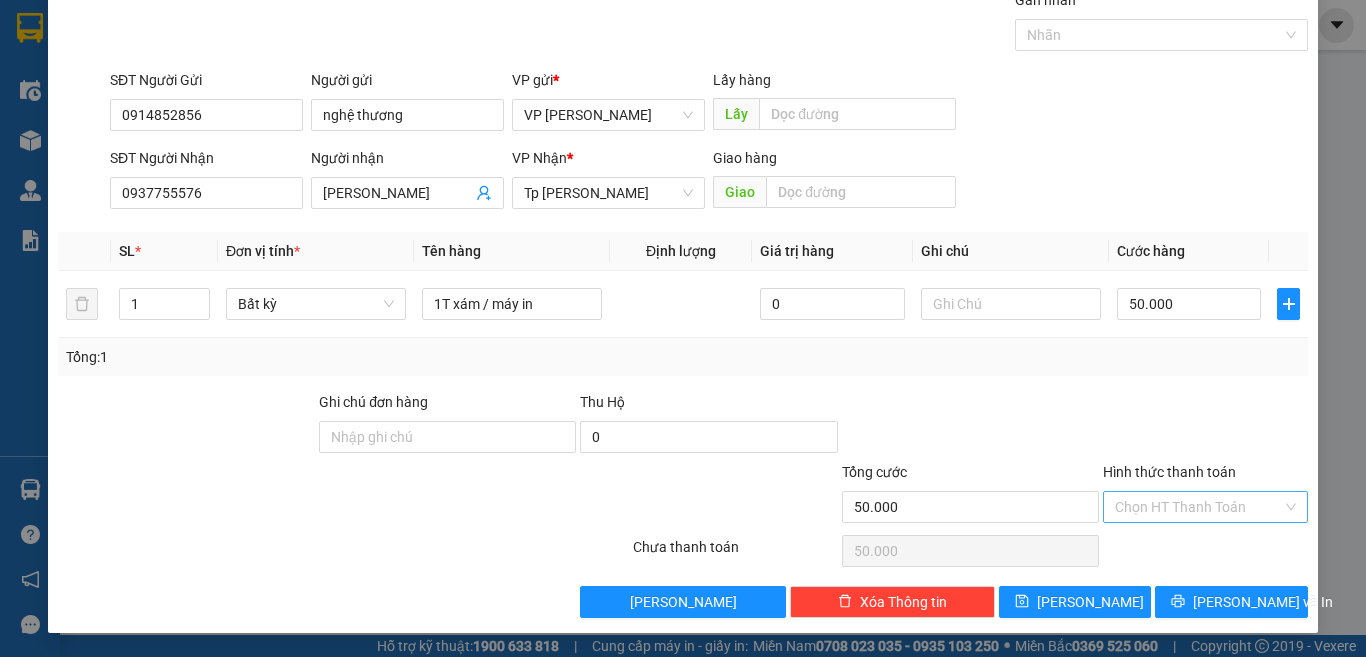 click on "Hình thức thanh toán" at bounding box center (1198, 507) 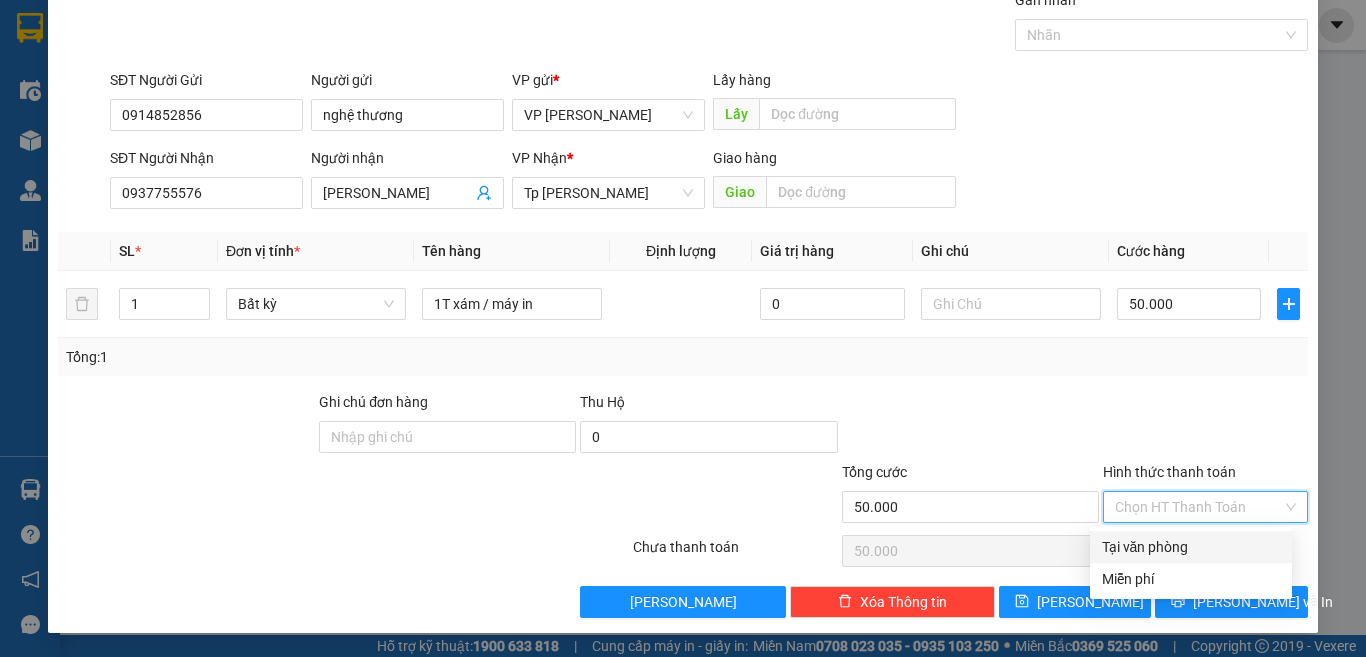 click on "Tại văn phòng" at bounding box center (1191, 547) 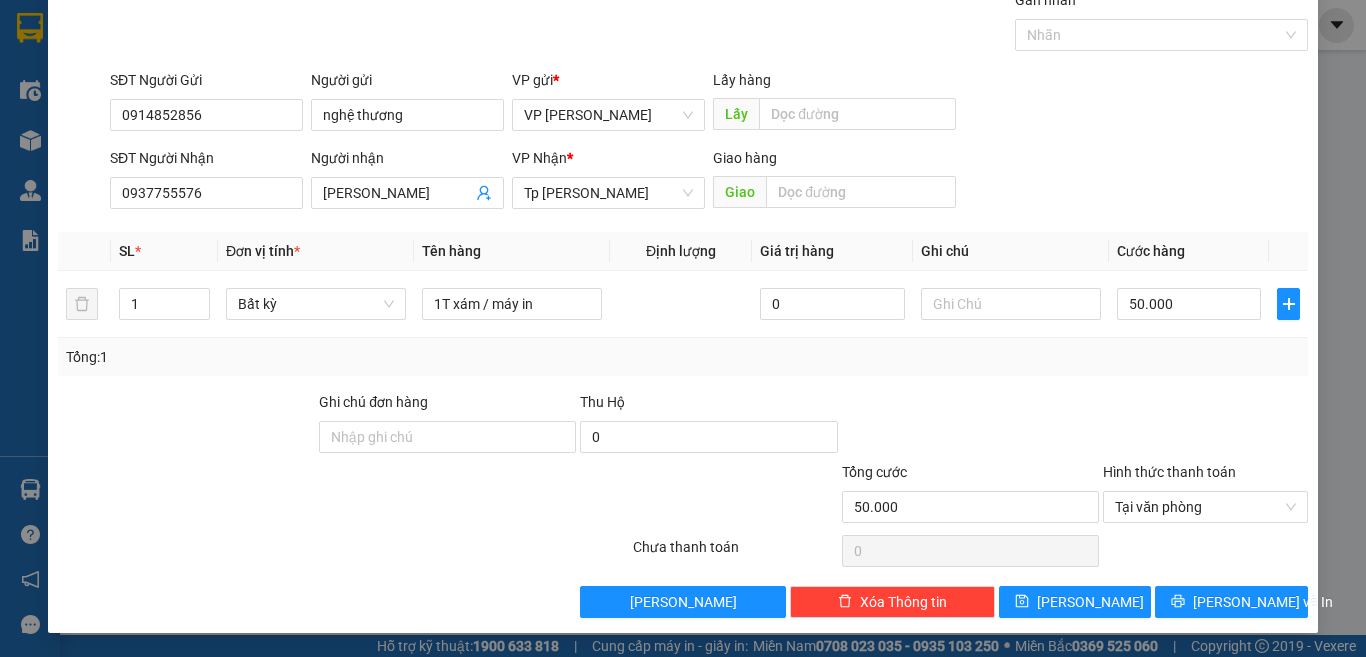 click on "Transit Pickup Surcharge Ids Transit Deliver Surcharge Ids Transit Deliver Surcharge Transit Deliver Surcharge Gói vận chuyển  * Tiêu chuẩn Gán nhãn   Nhãn SĐT Người Gửi 0914852856 Người gửi nghệ thương VP gửi  * VP [PERSON_NAME] Lấy hàng Lấy SĐT Người Nhận 0937755576 Người nhận hoàng huy VP Nhận  * Tp [PERSON_NAME] hàng Giao SL  * Đơn vị tính  * Tên hàng  Định lượng Giá trị hàng Ghi chú Cước hàng                   1 Bất kỳ 1T xám / máy in 0 50.000 Tổng:  1 Ghi chú đơn hàng Thu Hộ 0 Tổng cước 50.000 Hình thức thanh toán Tại văn phòng Số tiền thu trước 0 Tại văn phòng Chưa thanh toán 0 Lưu nháp Xóa Thông tin [PERSON_NAME] và In 1T xám / máy in  Tại văn phòng Miễn phí Tại văn phòng Miễn phí" at bounding box center [683, 303] 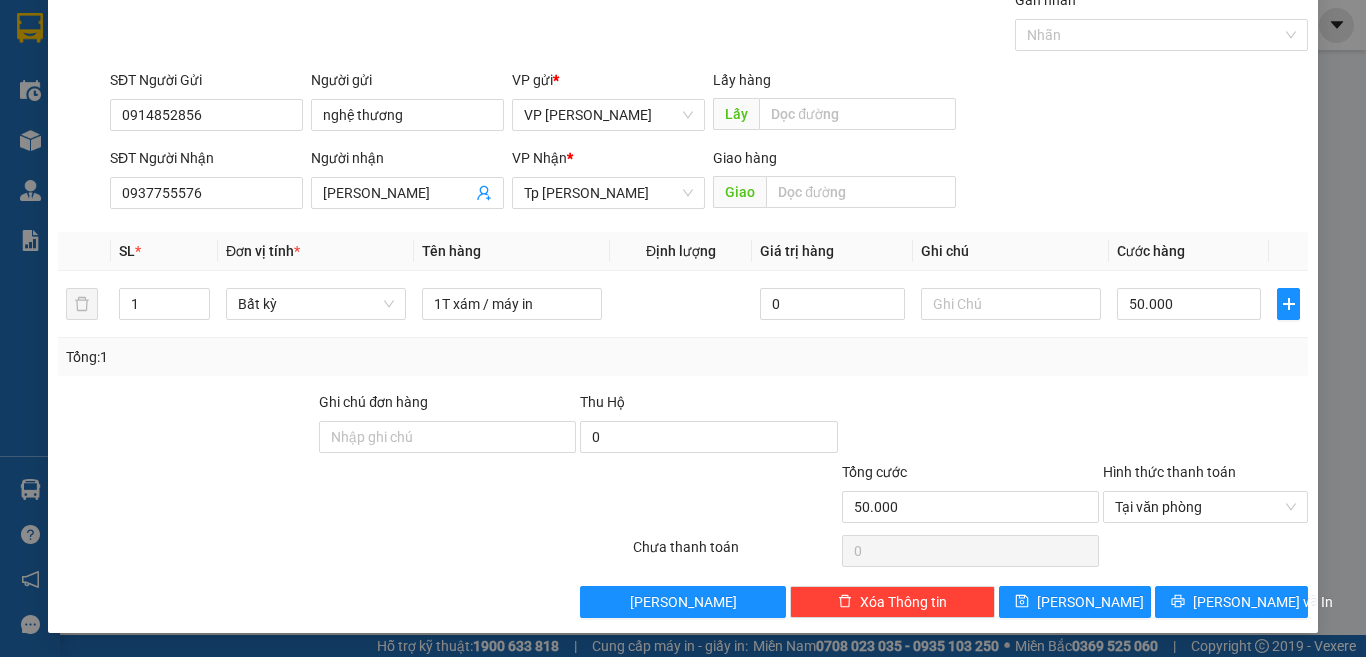 click at bounding box center [1205, 426] 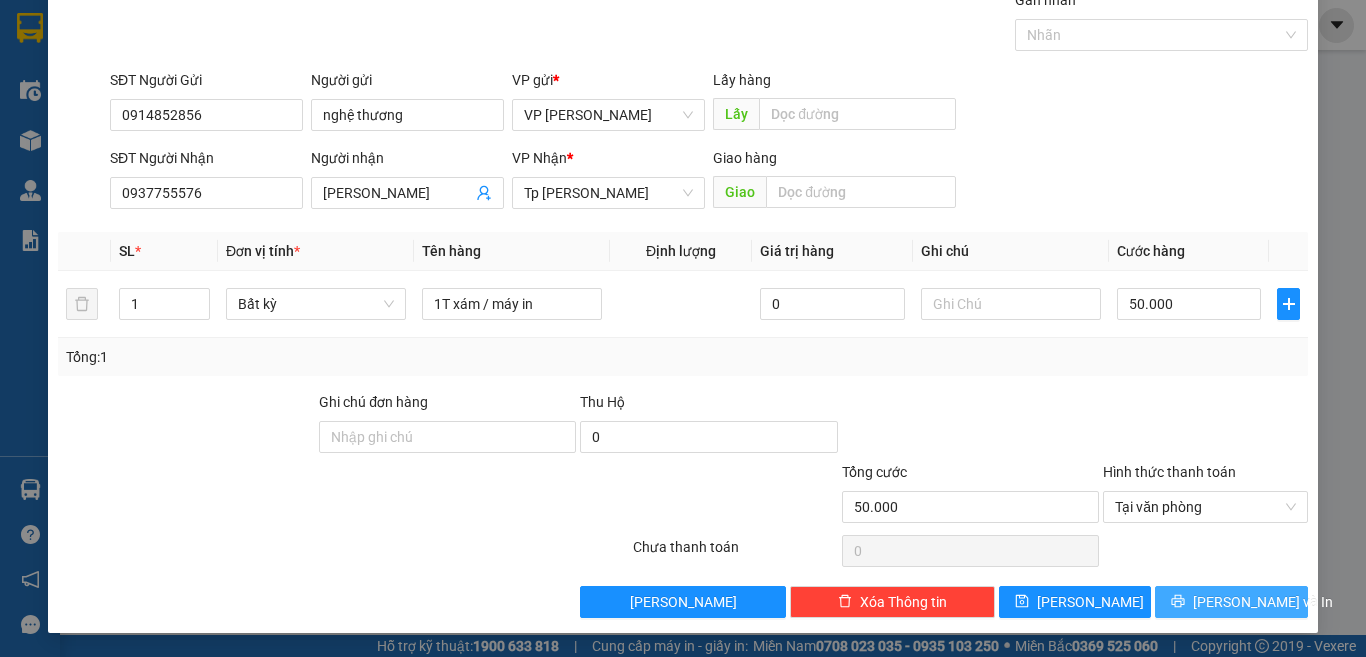 click 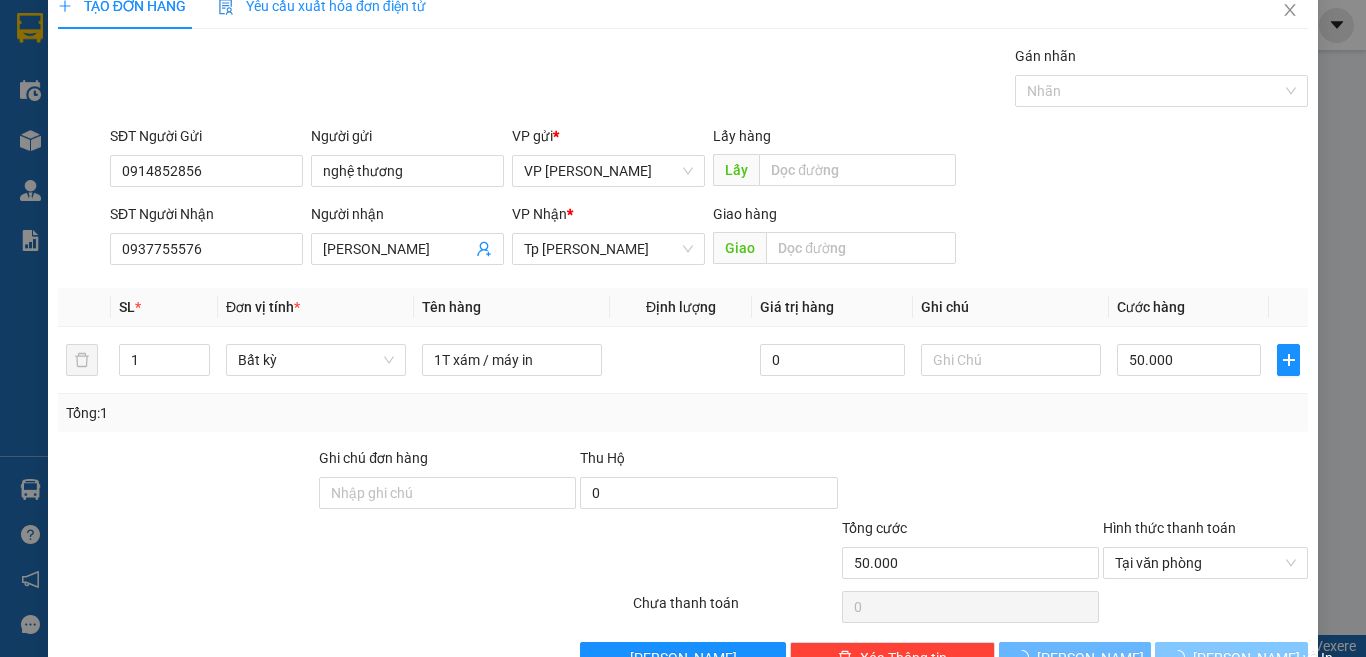 scroll, scrollTop: 0, scrollLeft: 0, axis: both 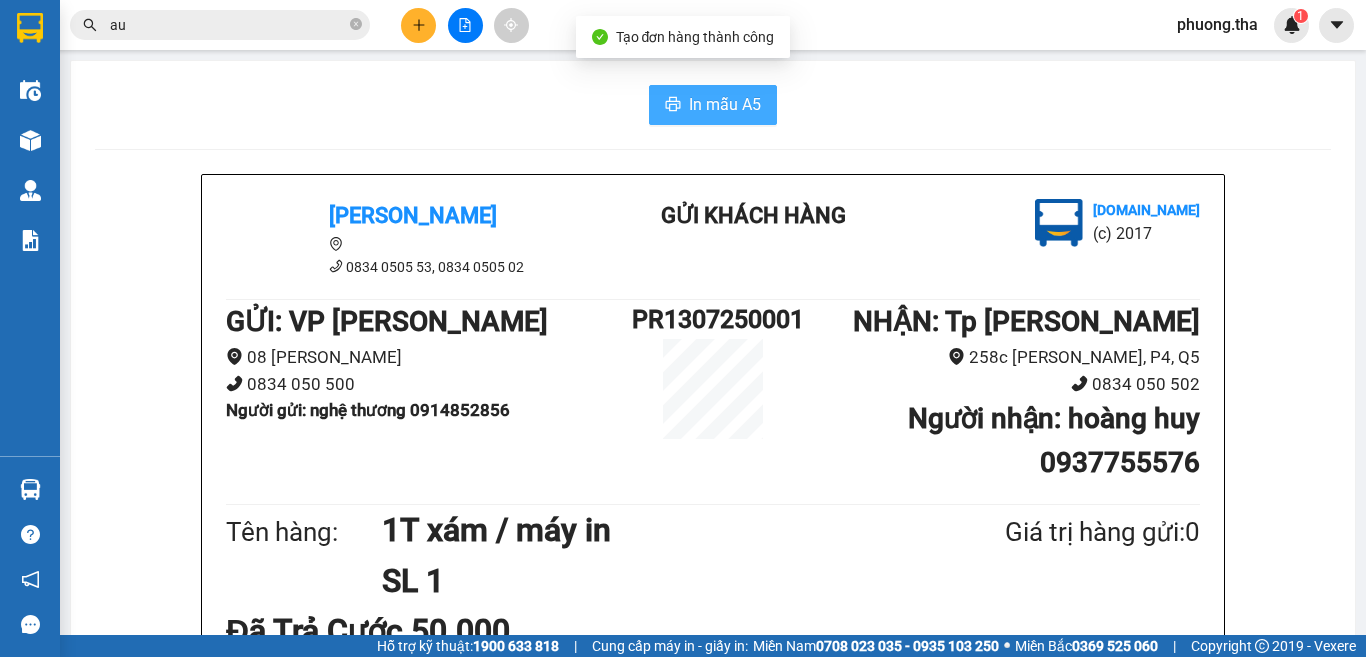 drag, startPoint x: 701, startPoint y: 167, endPoint x: 710, endPoint y: 120, distance: 47.853943 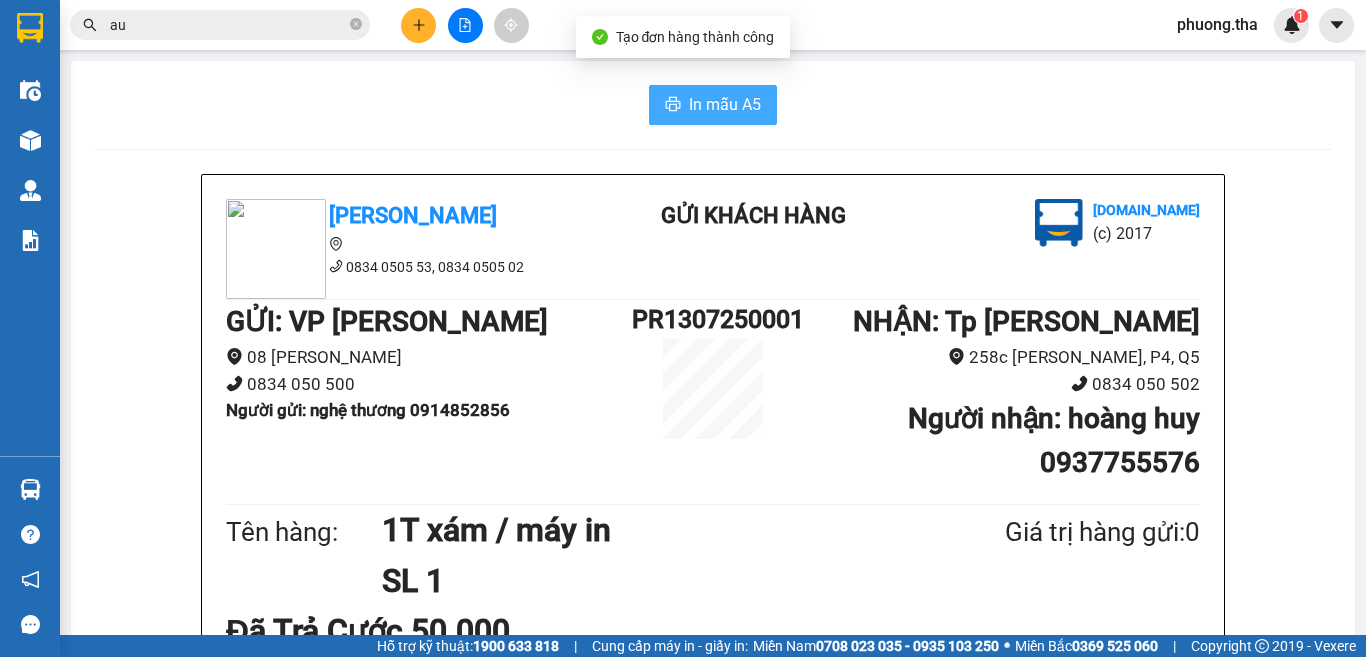 click on "In mẫu A5" at bounding box center [713, 105] 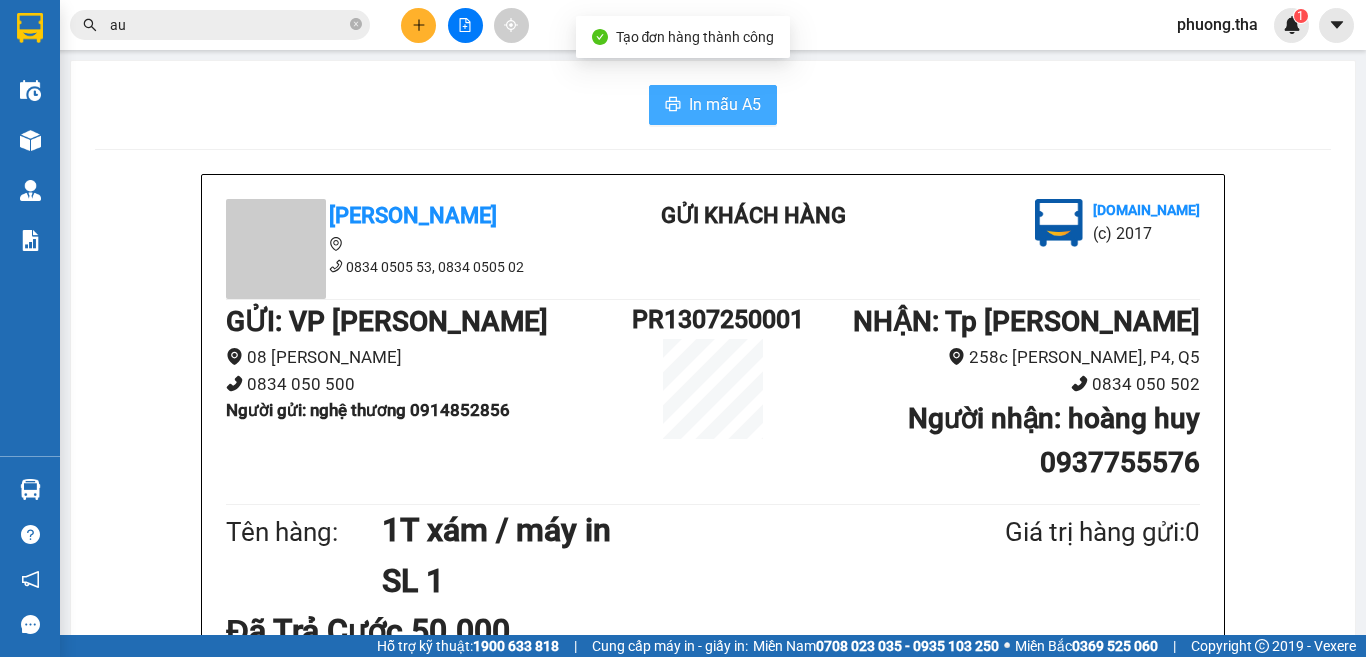 scroll, scrollTop: 0, scrollLeft: 0, axis: both 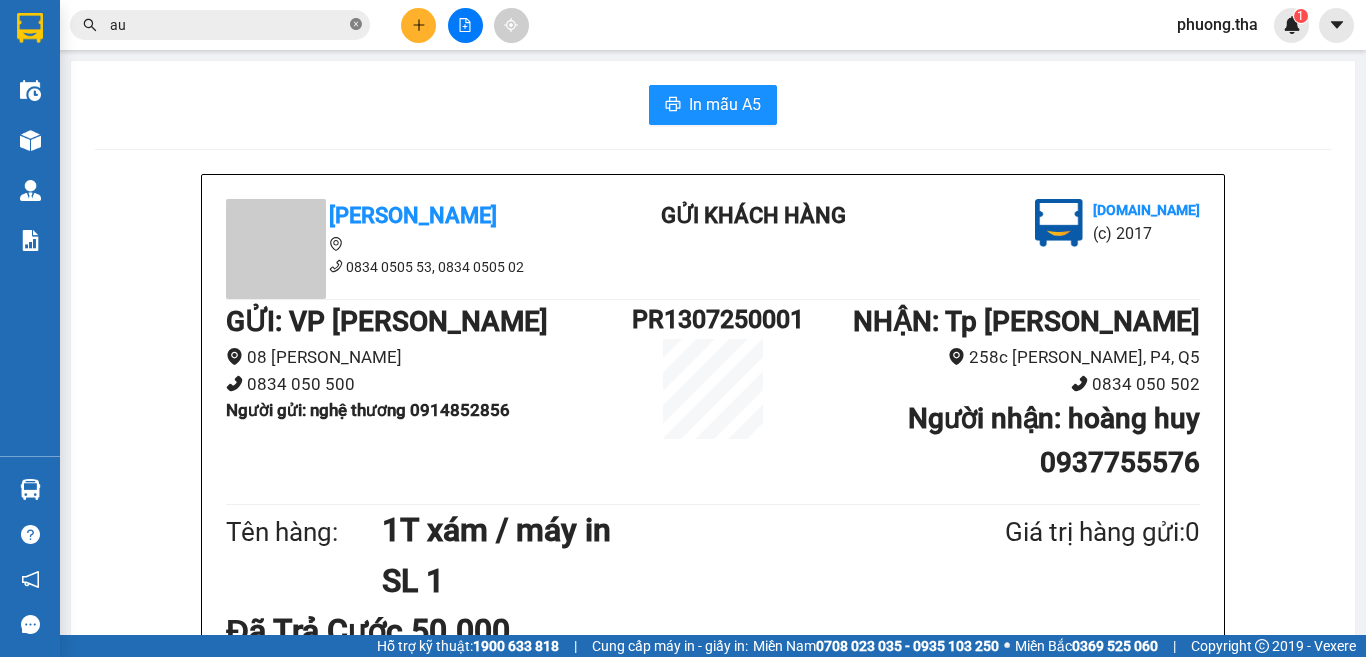 click 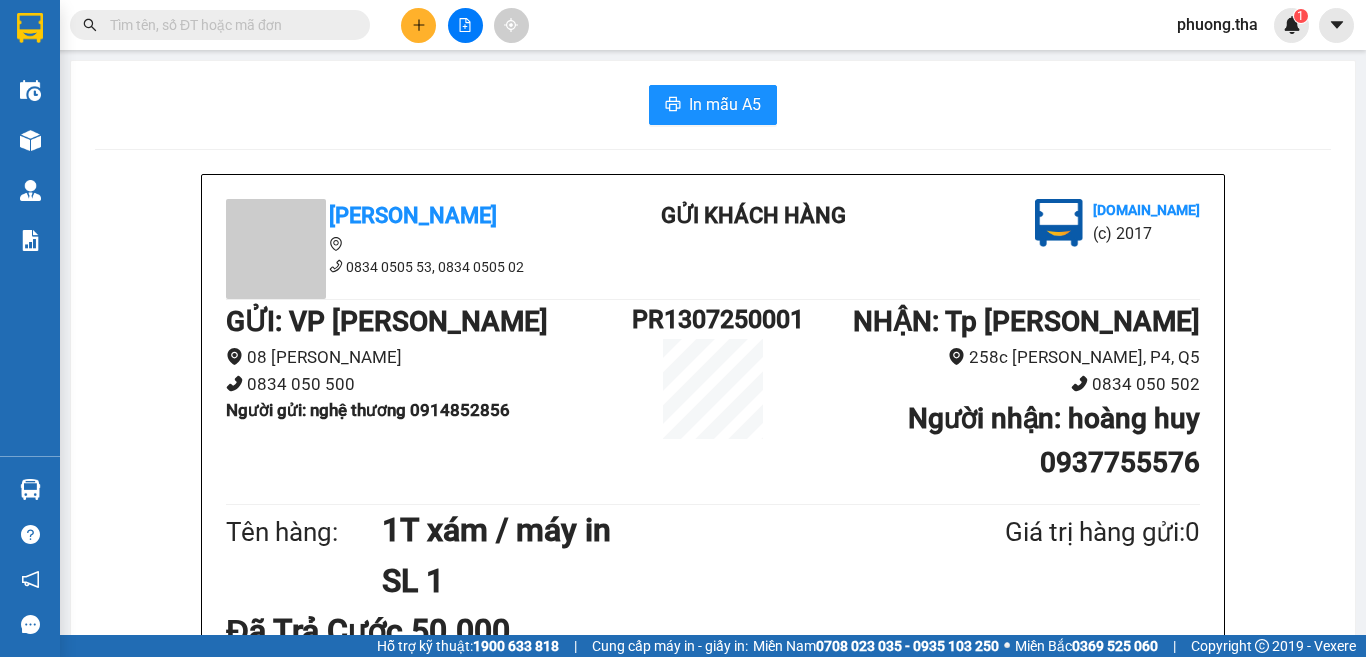 click at bounding box center (228, 25) 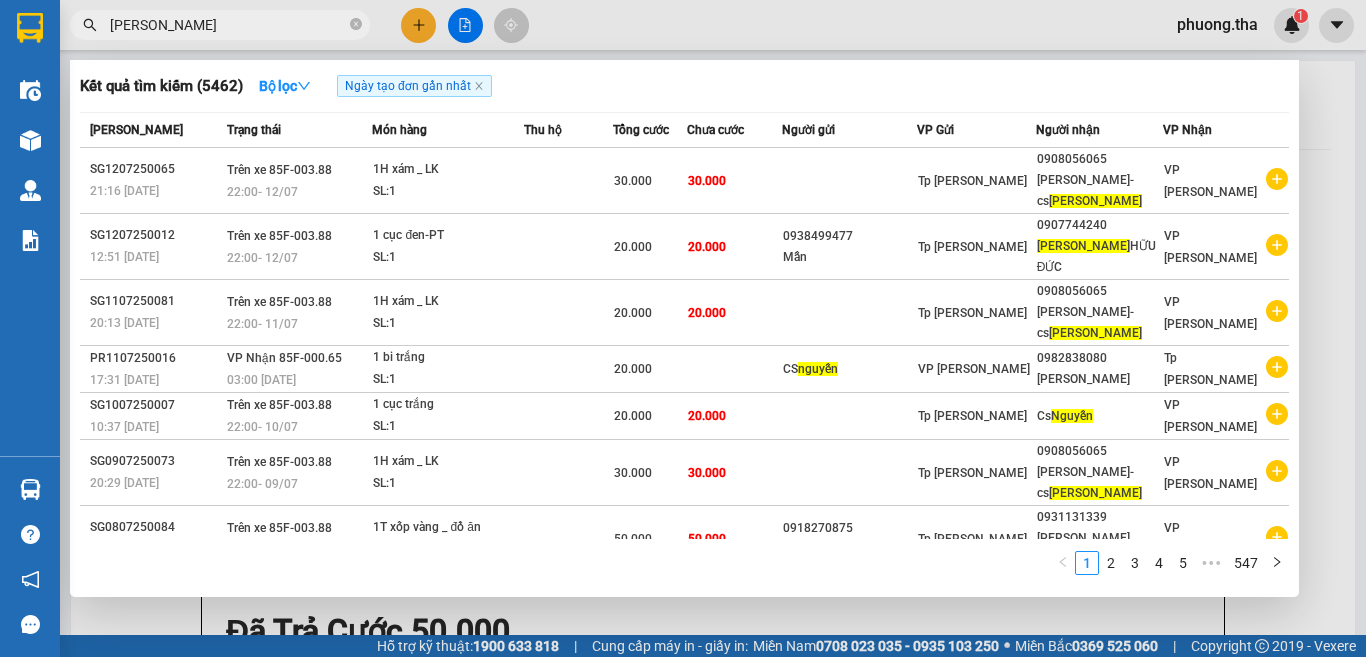 drag, startPoint x: 344, startPoint y: 20, endPoint x: 80, endPoint y: 30, distance: 264.18933 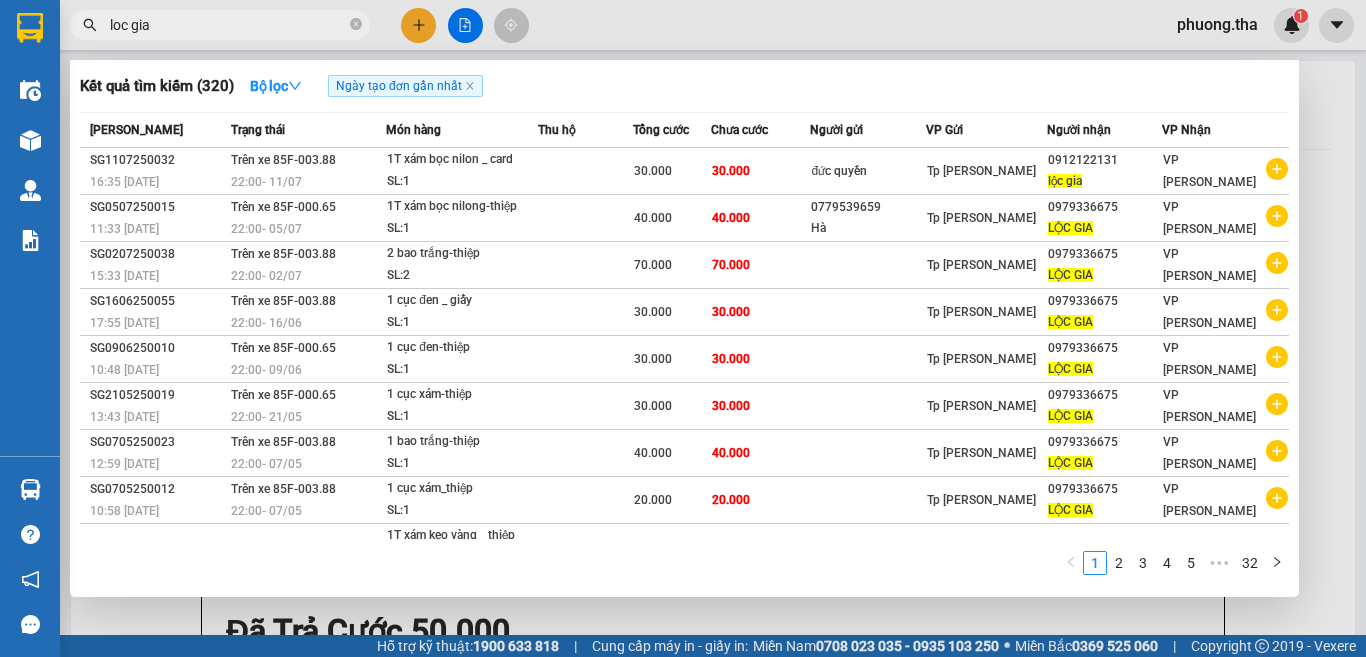 drag, startPoint x: 230, startPoint y: 16, endPoint x: 74, endPoint y: -2, distance: 157.03503 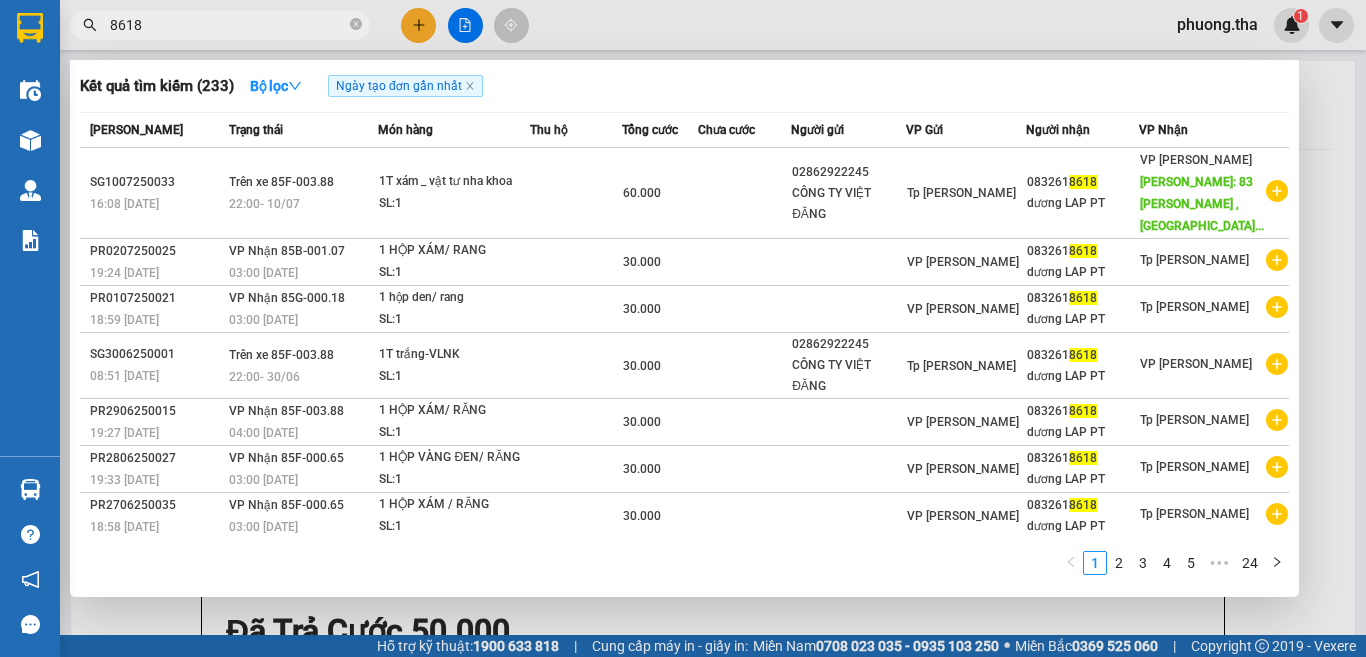 type on "8618" 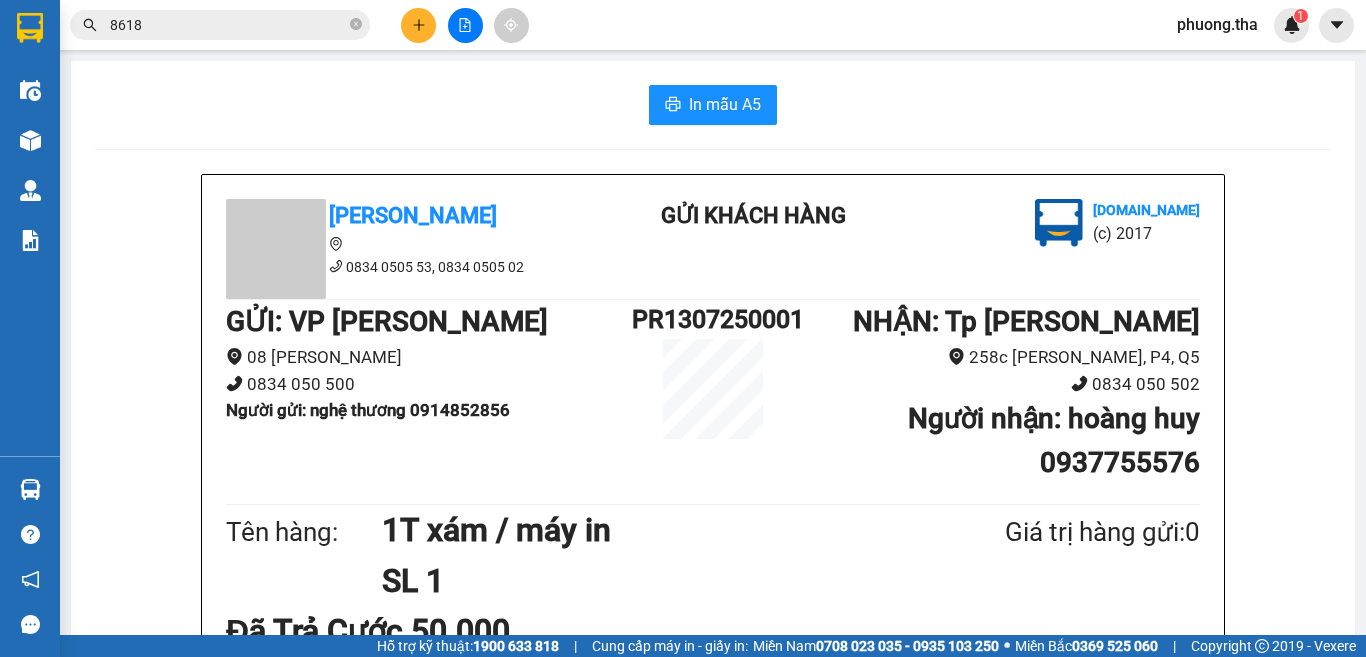 click 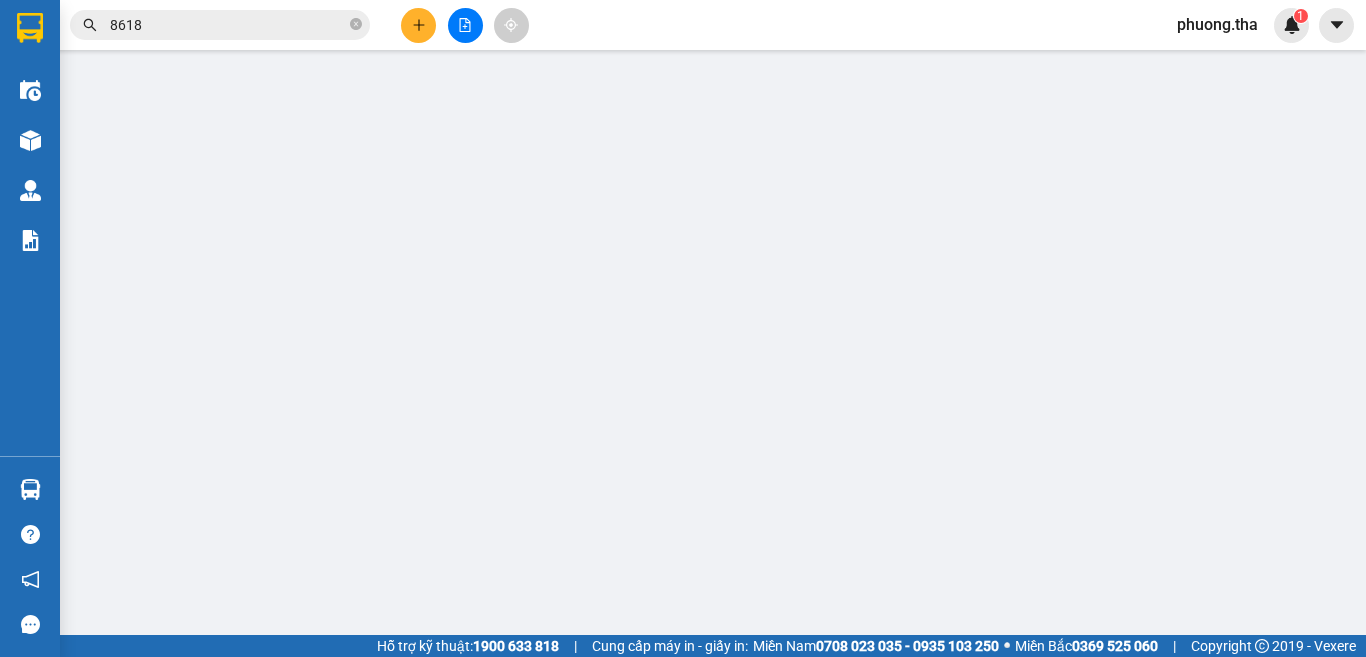 click on "TẠO ĐƠN HÀNG Yêu cầu xuất hóa đơn điện tử Transit Pickup Surcharge Ids Transit Deliver Surcharge Ids Transit Deliver Surcharge Transit Deliver Surcharge Gói vận chuyển  * Tiêu chuẩn Gán nhãn   Nhãn SĐT Người Gửi VD: 0371234567 Người gửi Tên người gửi VP gửi  * VP [PERSON_NAME] Lấy hàng Lấy SĐT Người Nhận VD: 0377654321 Người nhận Tên người nhận VP Nhận  * VD: VP Sài Gòn Giao hàng Giao SL  * Đơn vị tính  * Tên hàng  Định lượng Giá trị hàng Ghi chú Cước hàng                   1 Khác 0 kg 0 0 Tổng:  1 Ghi chú đơn hàng Thu Hộ 0 Tổng cước 0 Hình thức thanh toán Chọn HT Thanh Toán Số tiền thu trước Chưa thanh toán 0 Chọn HT Thanh Toán Lưu nháp Xóa Thông tin [PERSON_NAME] và In" at bounding box center [683, 355] 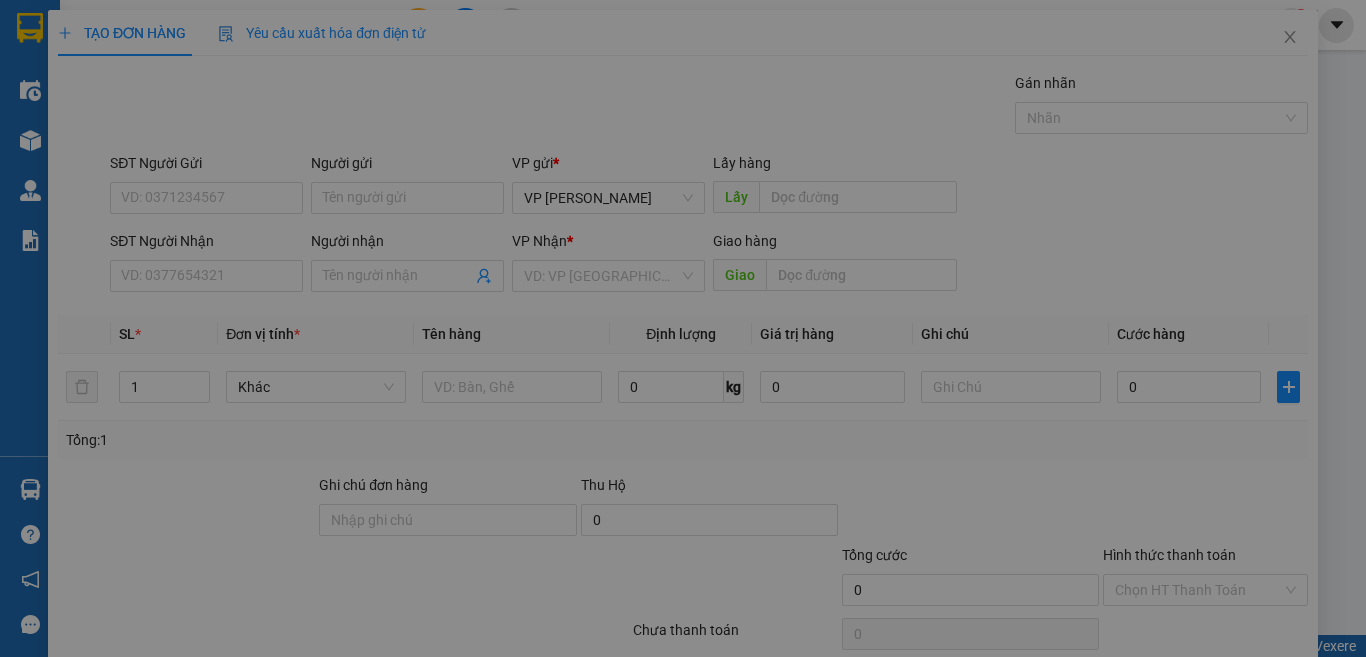 click on "Cần tạo đơn hàng để có thể xuất hóa đơn điện tử Xác nhận tạo đơn hàng? Quay lại Tạo đơn hàng" at bounding box center (683, 375) 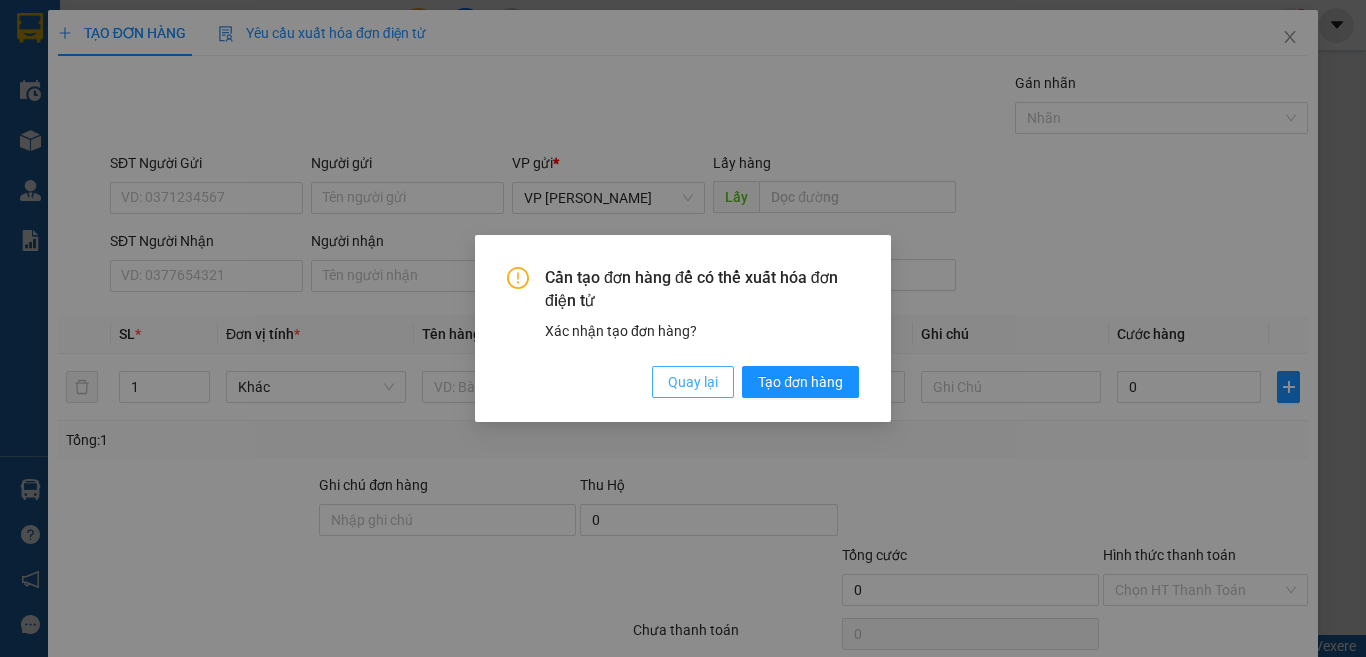 drag, startPoint x: 688, startPoint y: 382, endPoint x: 298, endPoint y: 314, distance: 395.88382 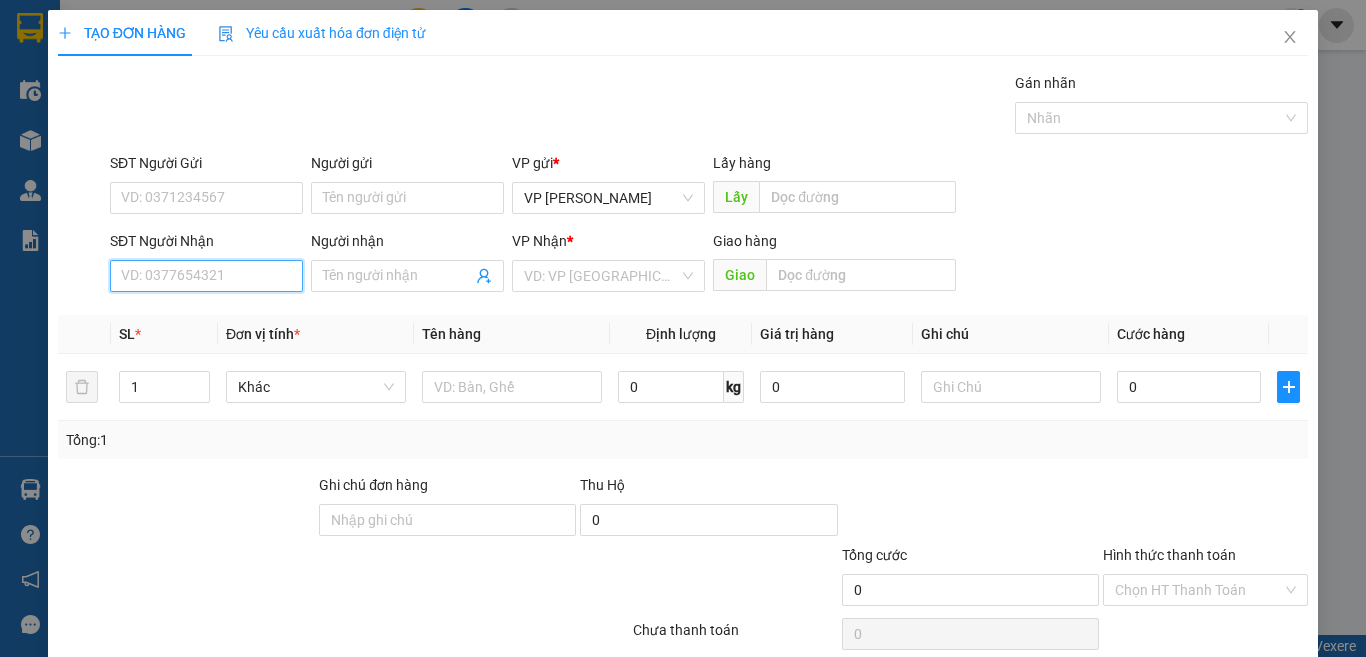 click on "SĐT Người Nhận" at bounding box center (206, 276) 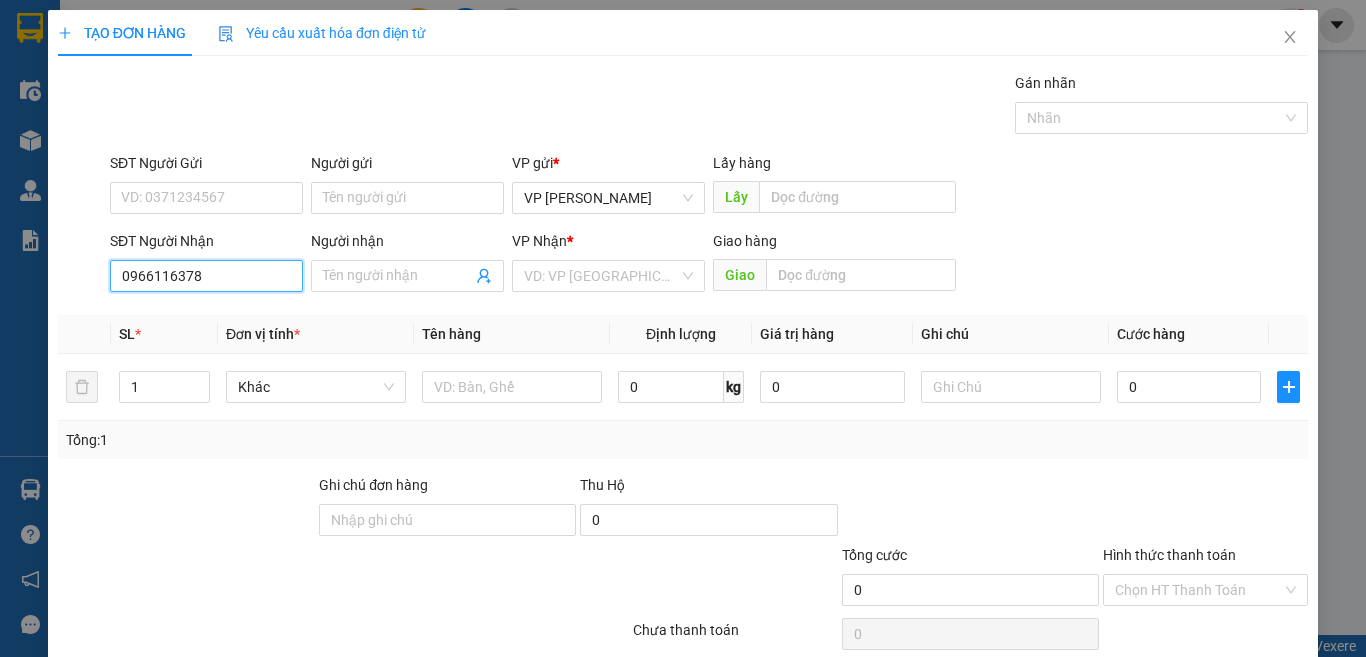 click on "0966116378" at bounding box center (206, 276) 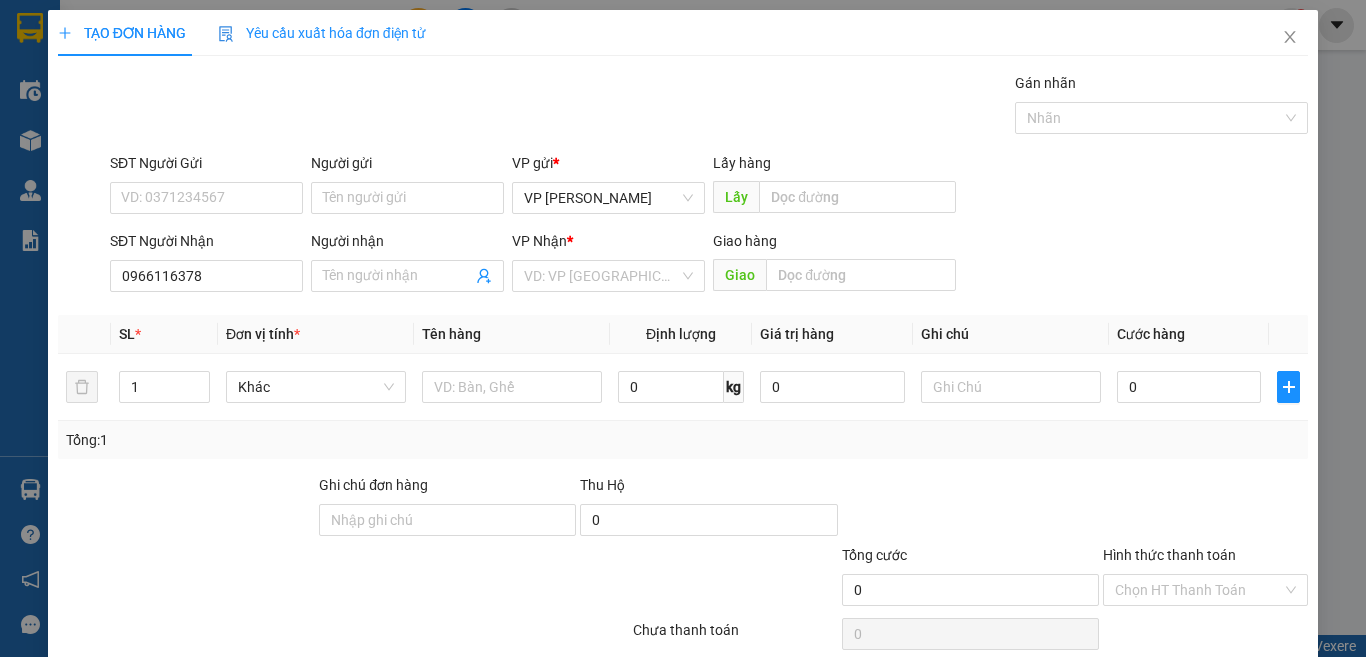 click on "VP Nhận  *" at bounding box center (608, 245) 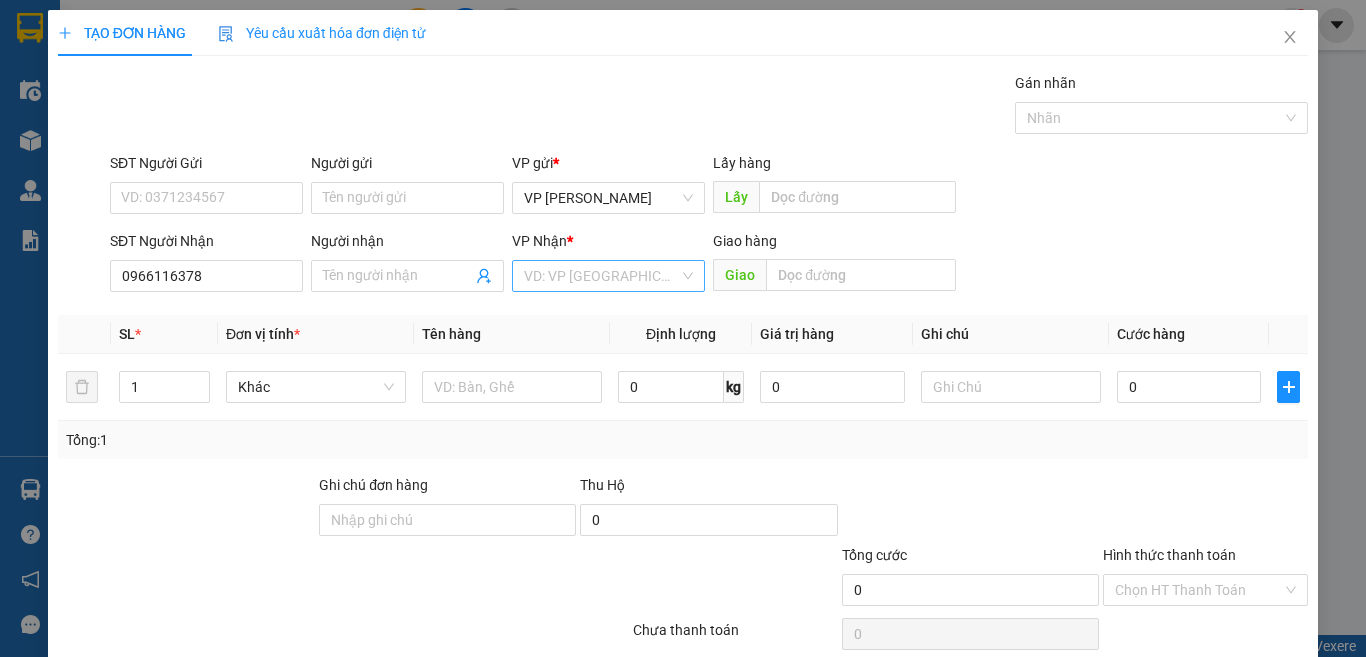click at bounding box center [601, 276] 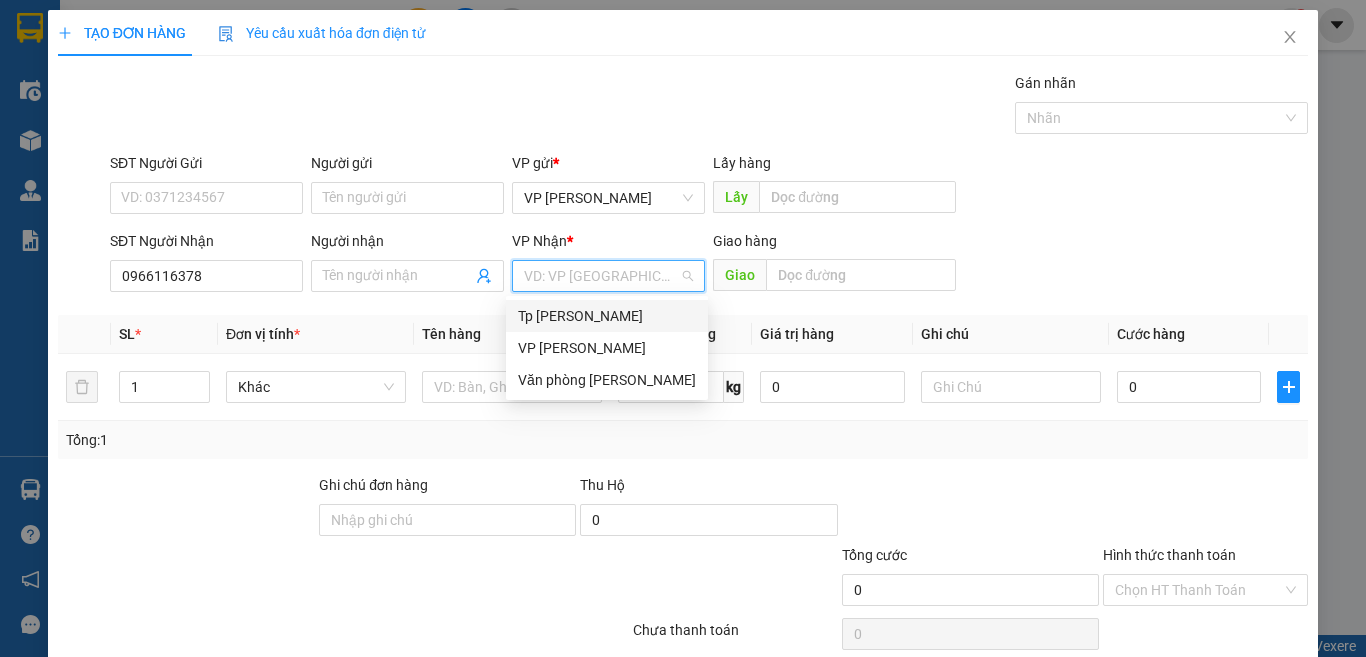 drag, startPoint x: 592, startPoint y: 310, endPoint x: 427, endPoint y: 310, distance: 165 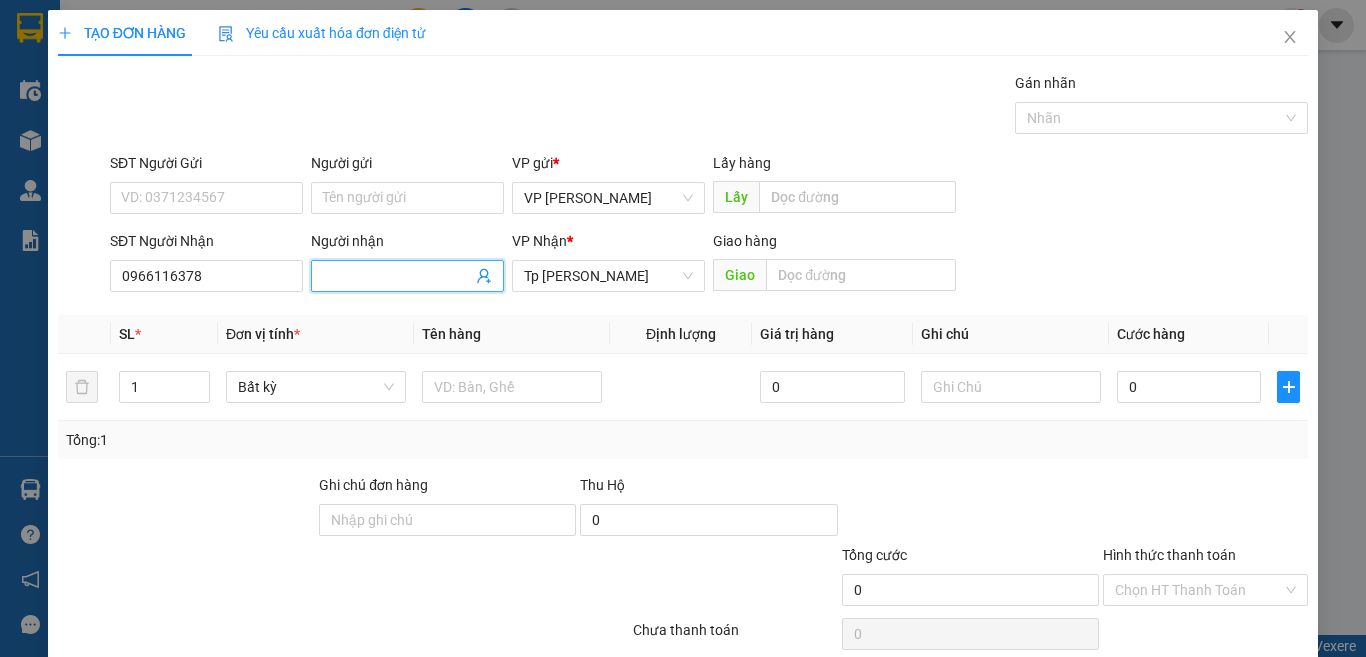 click on "Người nhận" at bounding box center [397, 276] 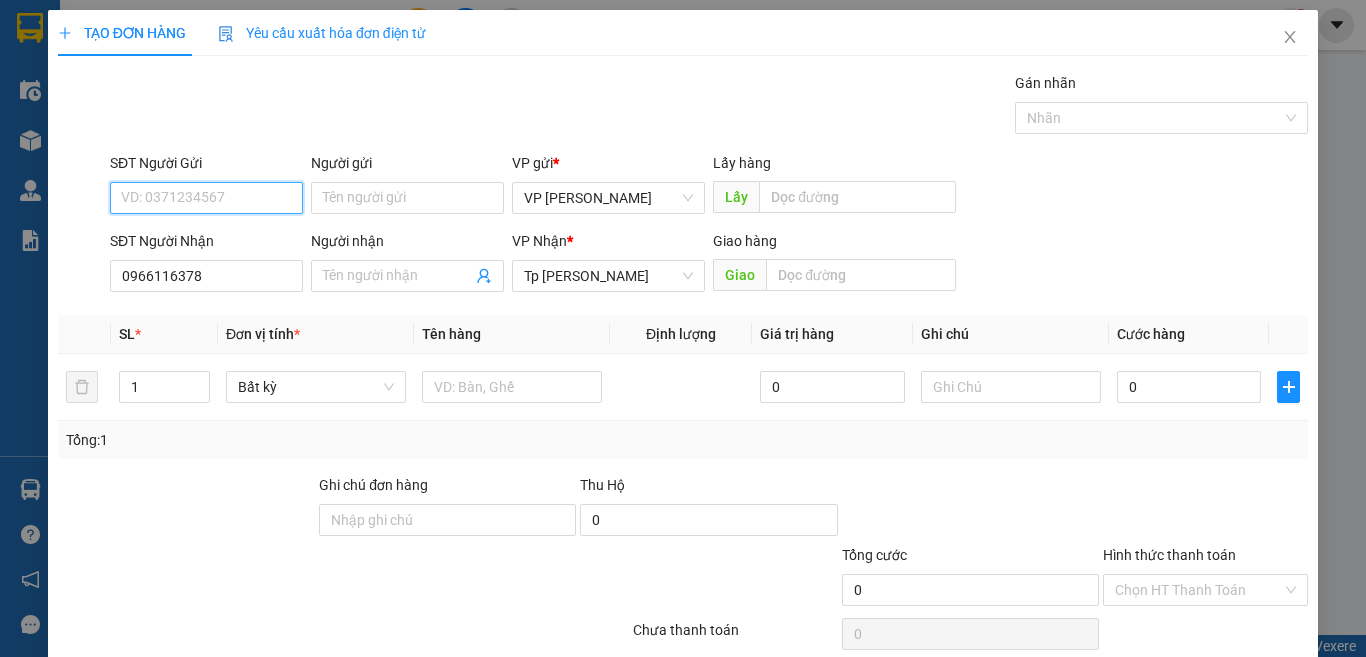 click on "SĐT Người Gửi" at bounding box center [206, 198] 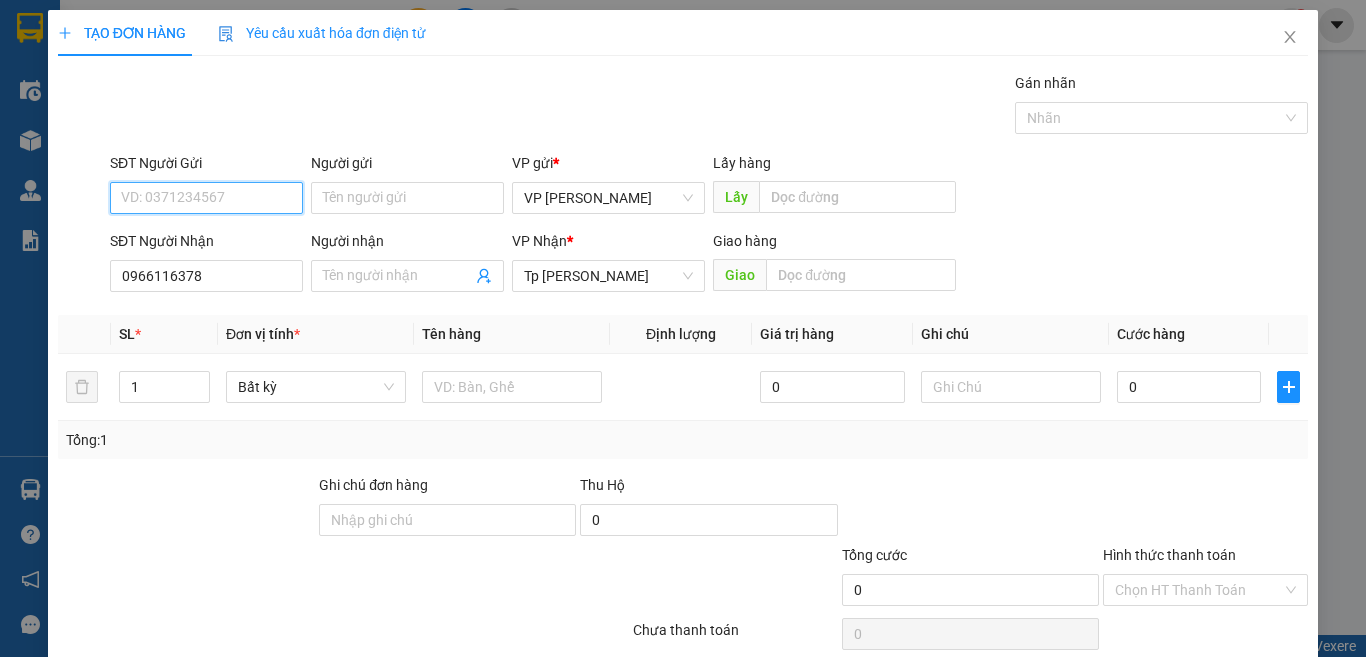 click on "SĐT Người Gửi" at bounding box center (206, 198) 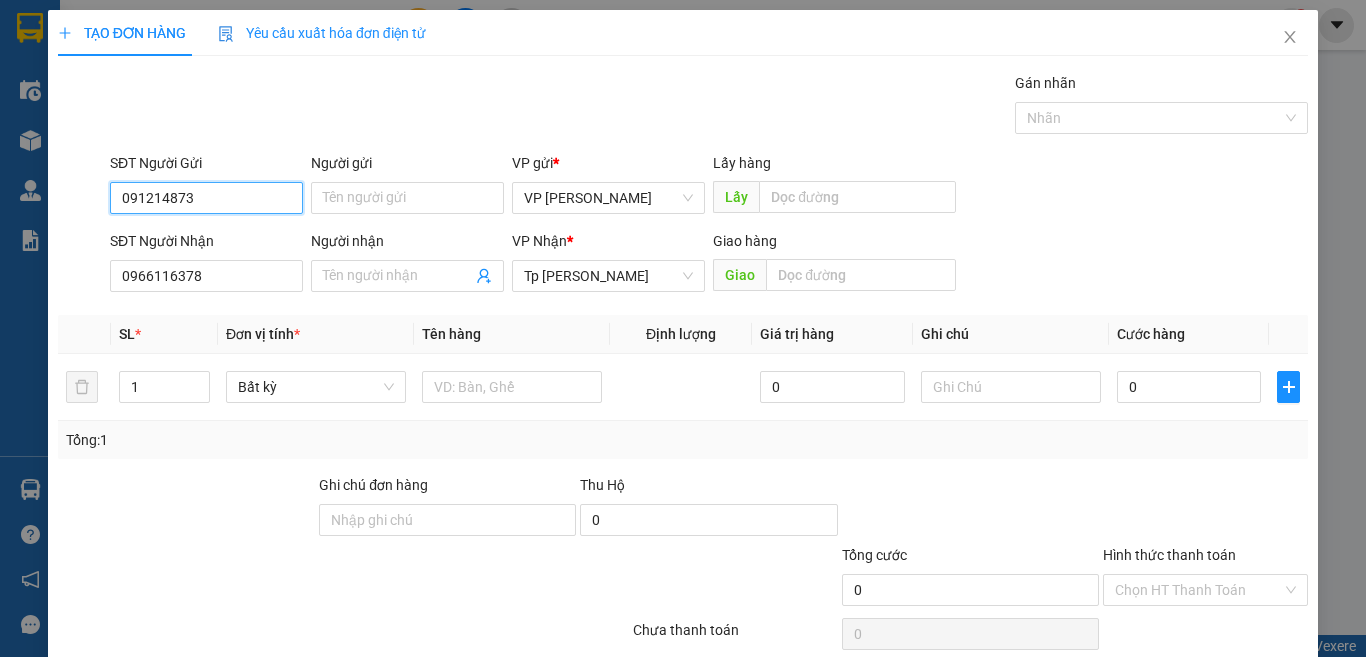type on "0912148737" 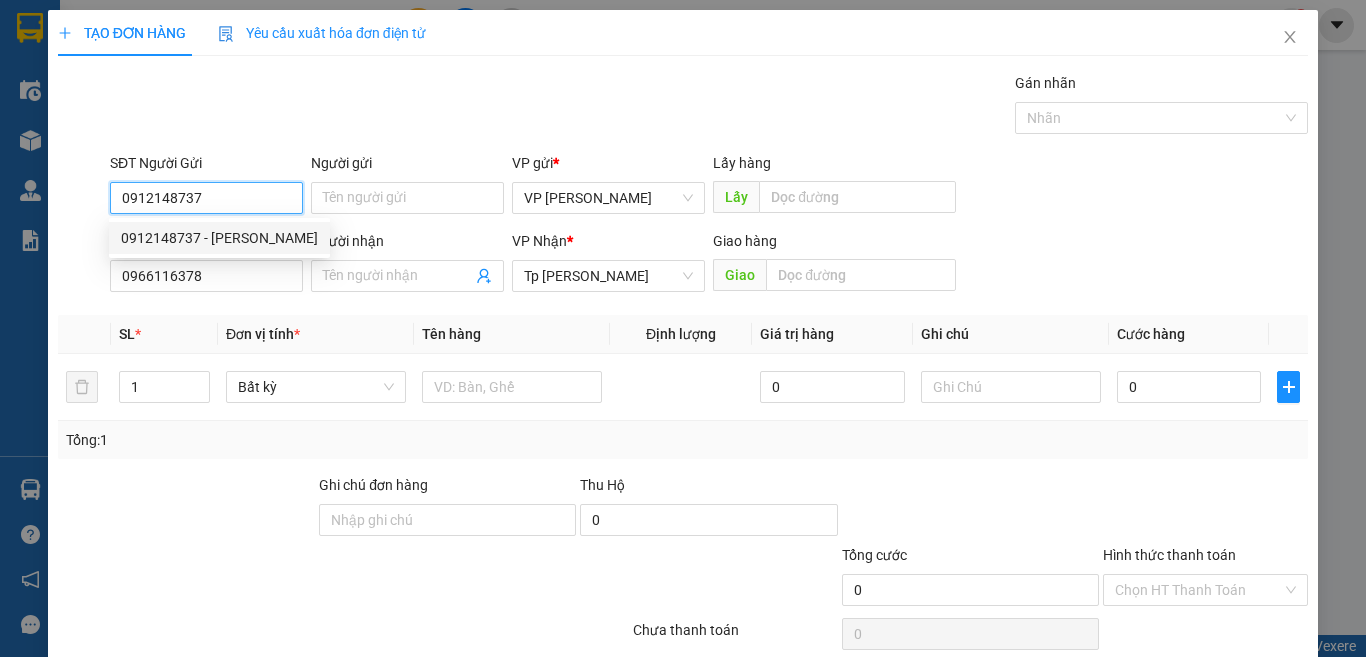 click on "0912148737 - [PERSON_NAME]" at bounding box center [219, 238] 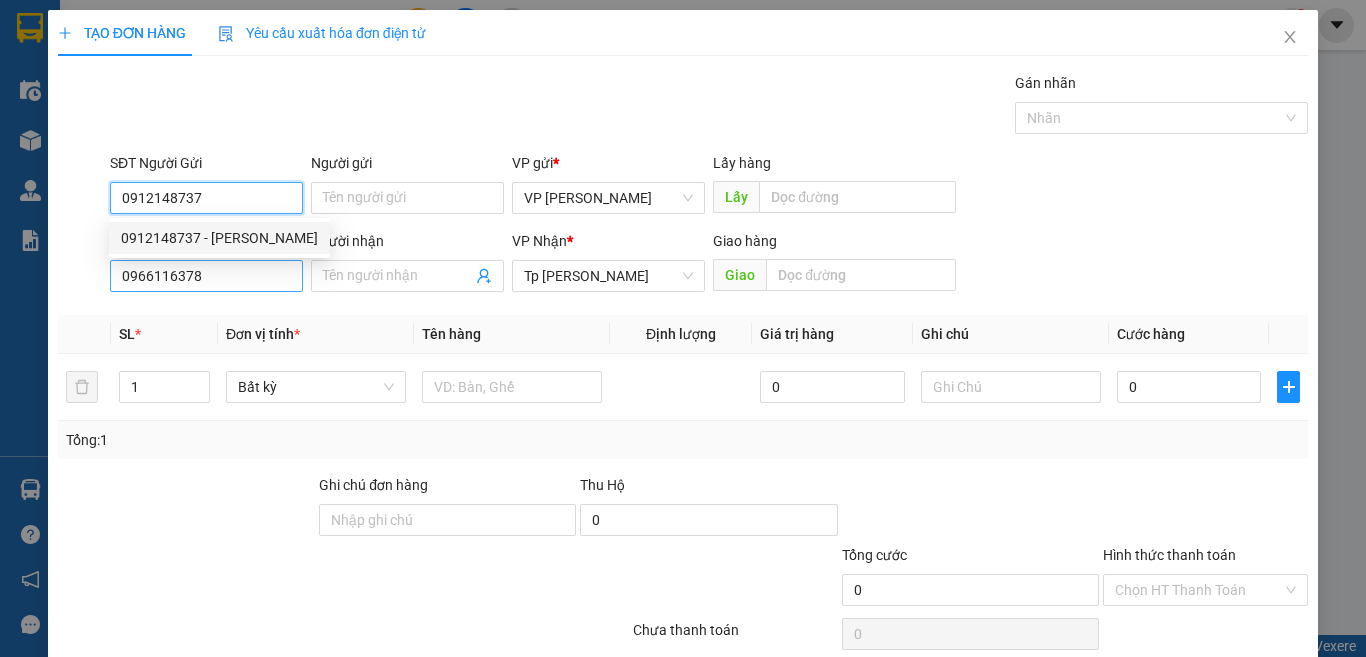 type on "[PERSON_NAME]" 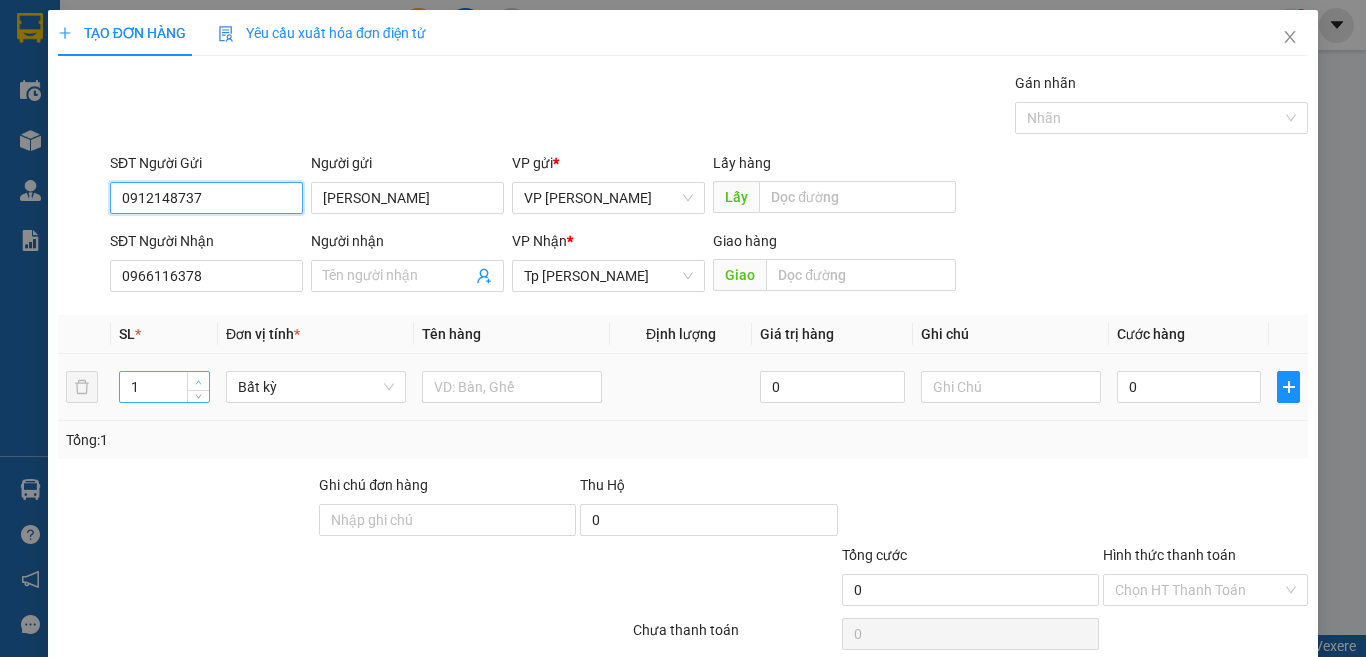 type on "0912148737" 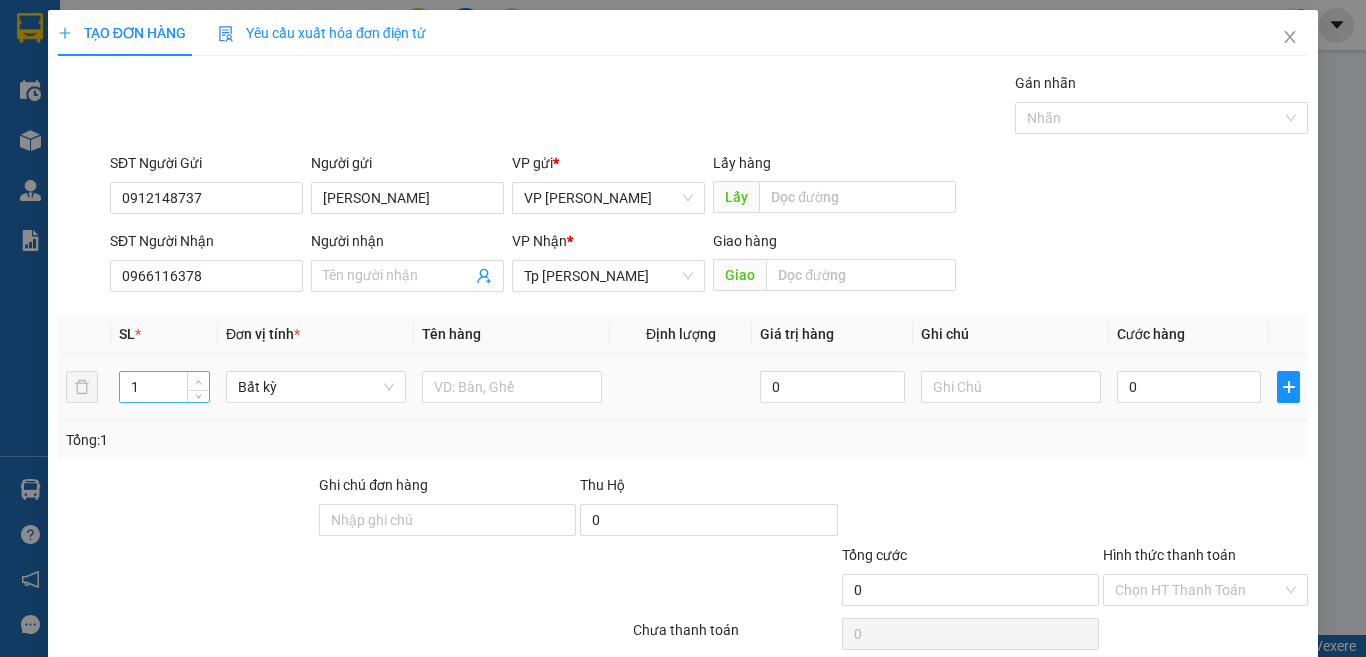 click at bounding box center [198, 381] 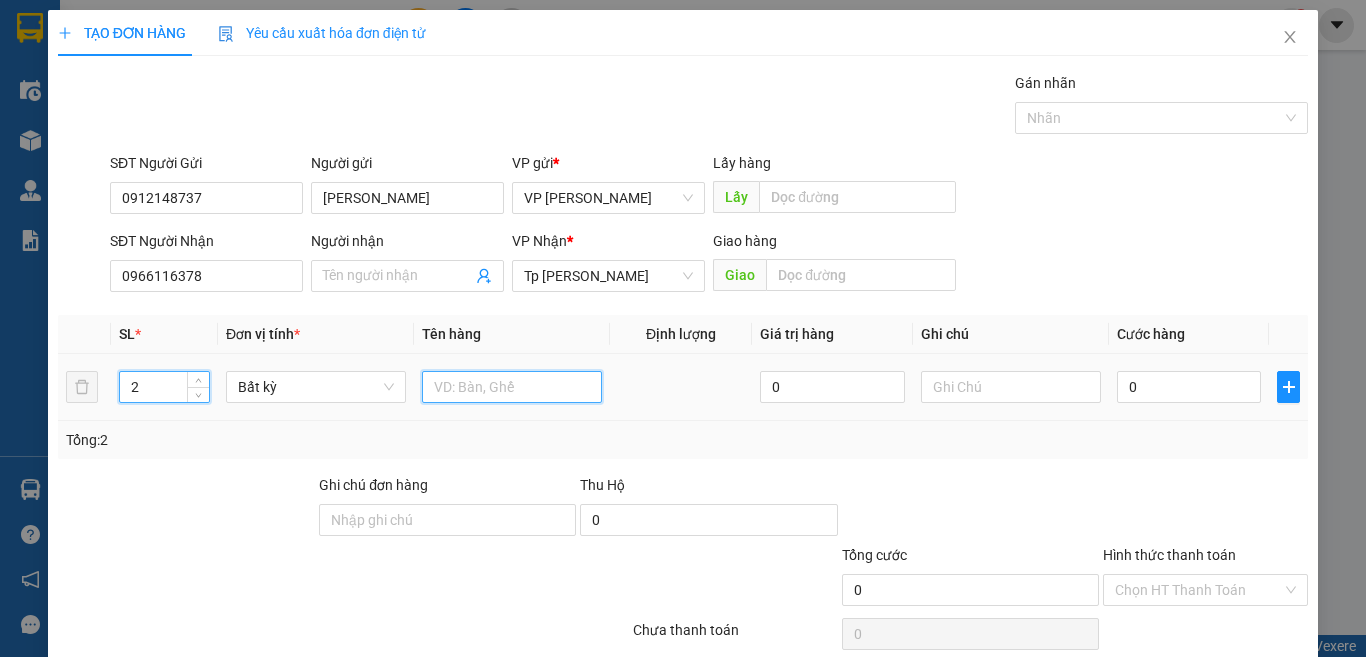 click at bounding box center [512, 387] 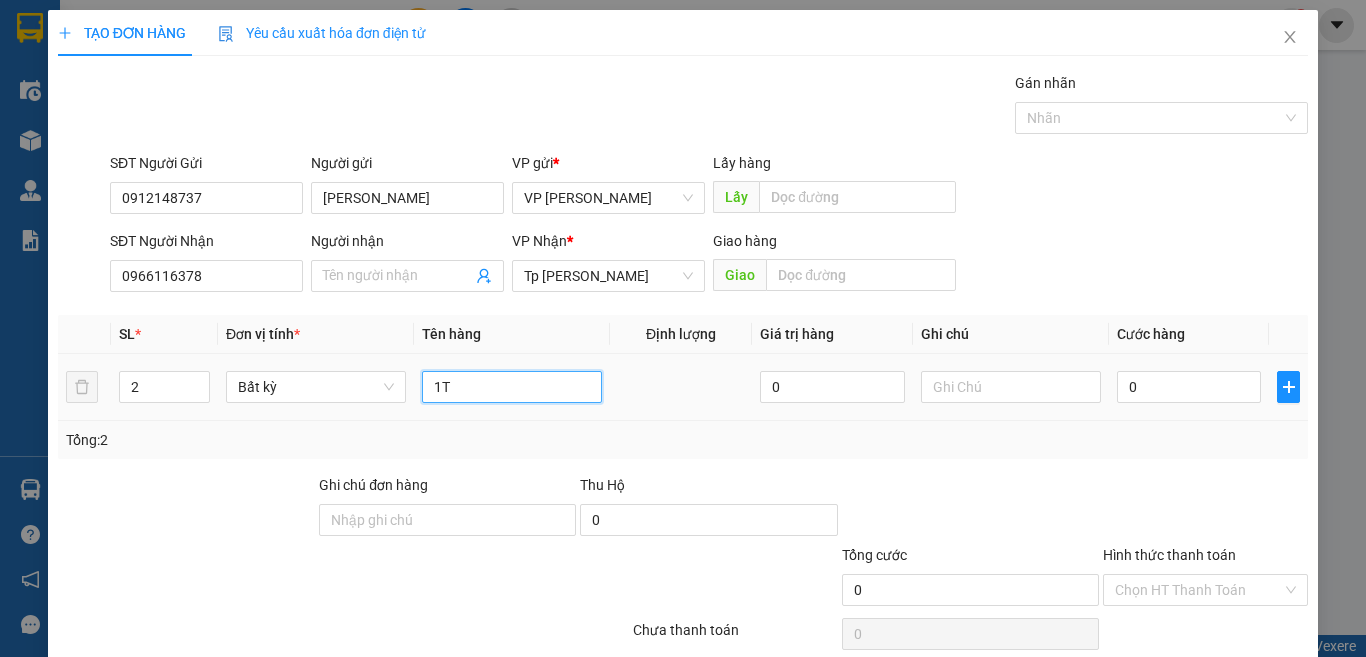 type on "1" 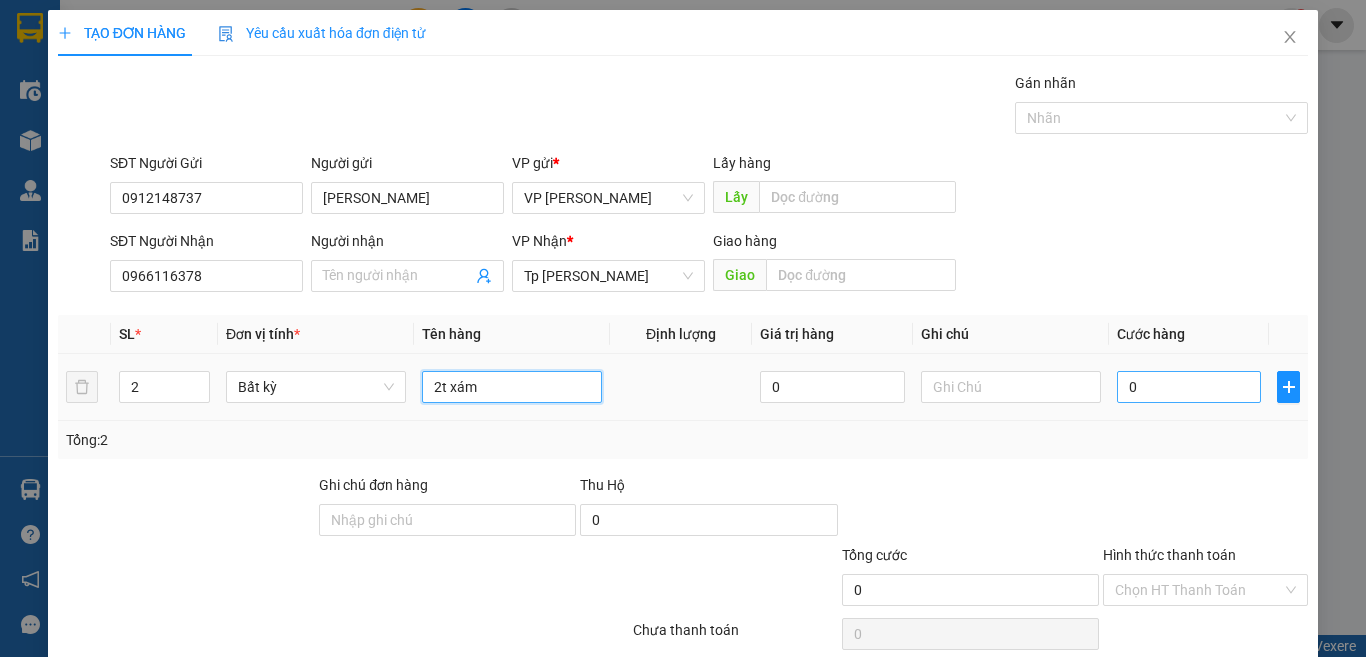 type on "2t xám" 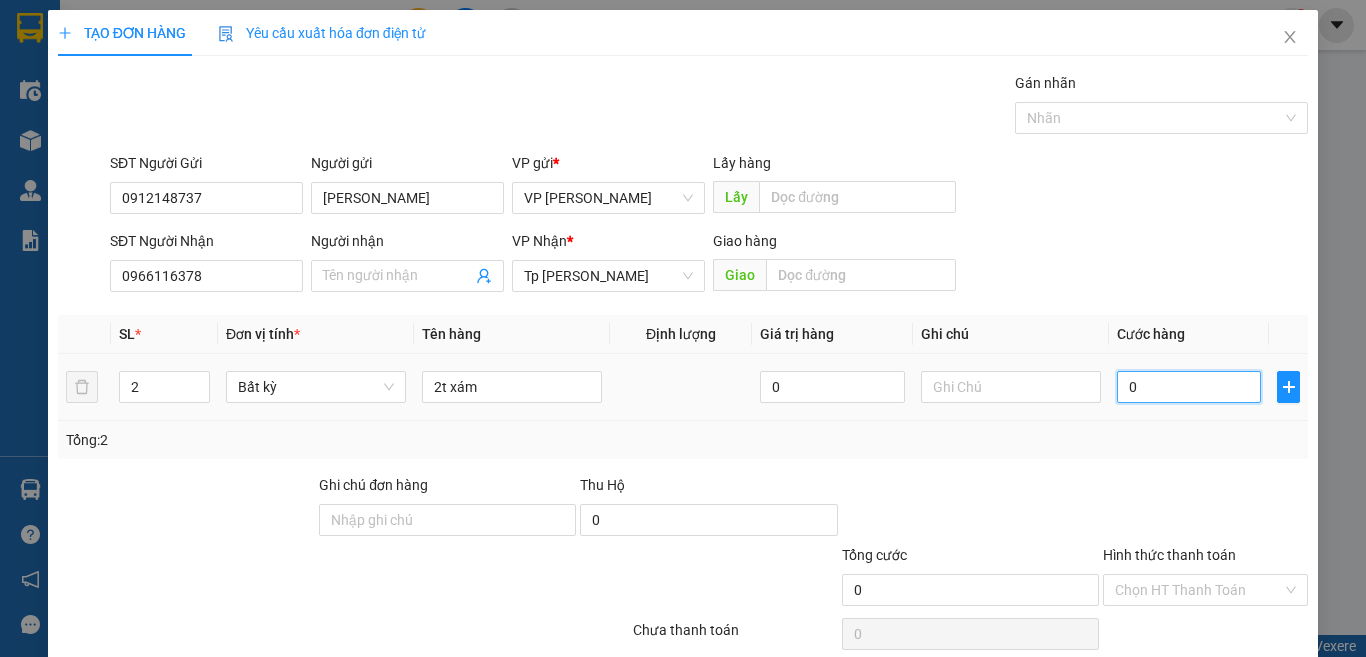 click on "0" at bounding box center [1189, 387] 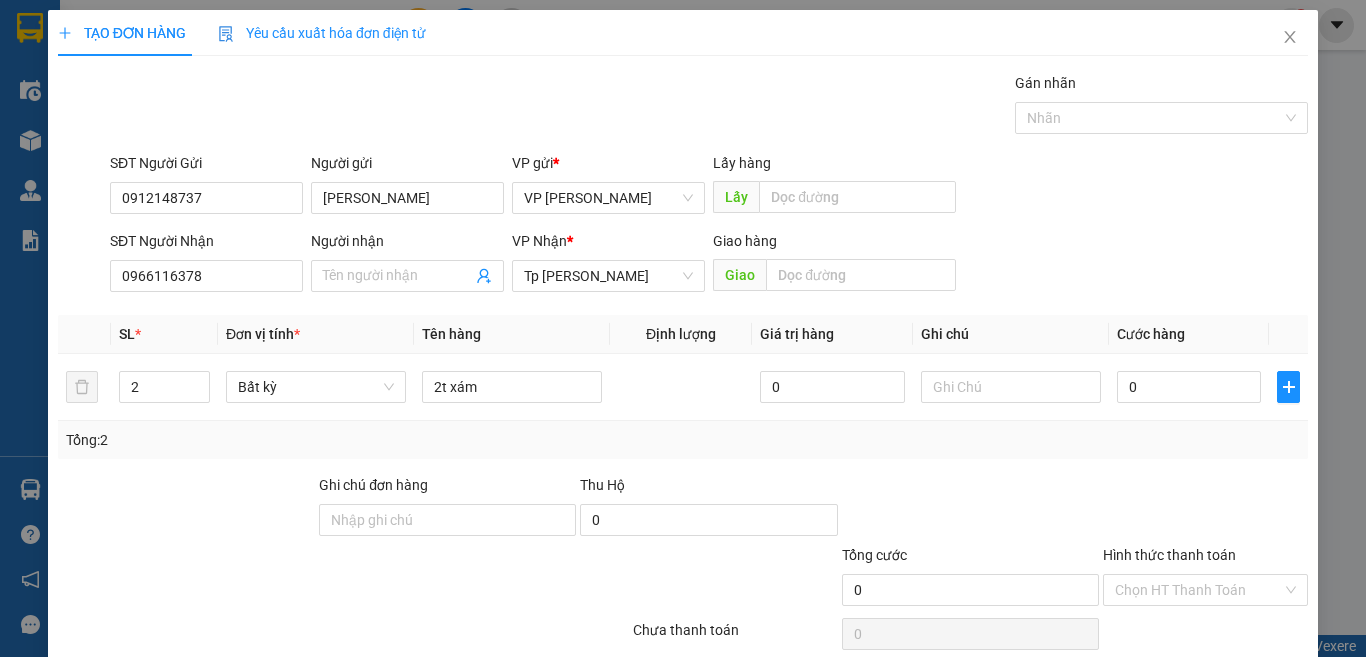 click on "Transit Pickup Surcharge Ids Transit Deliver Surcharge Ids Transit Deliver Surcharge Transit Deliver Surcharge Gói vận chuyển  * Tiêu chuẩn Gán nhãn   Nhãn SĐT Người Gửi 0912148737 Người gửi [PERSON_NAME] VP gửi  * VP [PERSON_NAME] Lấy hàng Lấy SĐT Người Nhận 0966116378 Người nhận Tên người nhận VP Nhận  * Tp [PERSON_NAME] hàng Giao SL  * Đơn vị tính  * Tên hàng  Định lượng Giá trị hàng Ghi chú Cước hàng                   2 Bất kỳ 2t xám 0 0 Tổng:  2 Ghi chú đơn hàng Thu Hộ 0 Tổng cước 0 Hình thức thanh toán Chọn HT Thanh Toán Số tiền thu trước 0 Chưa thanh toán 0 Chọn HT Thanh Toán Lưu nháp Xóa Thông tin [PERSON_NAME] và In" at bounding box center [683, 386] 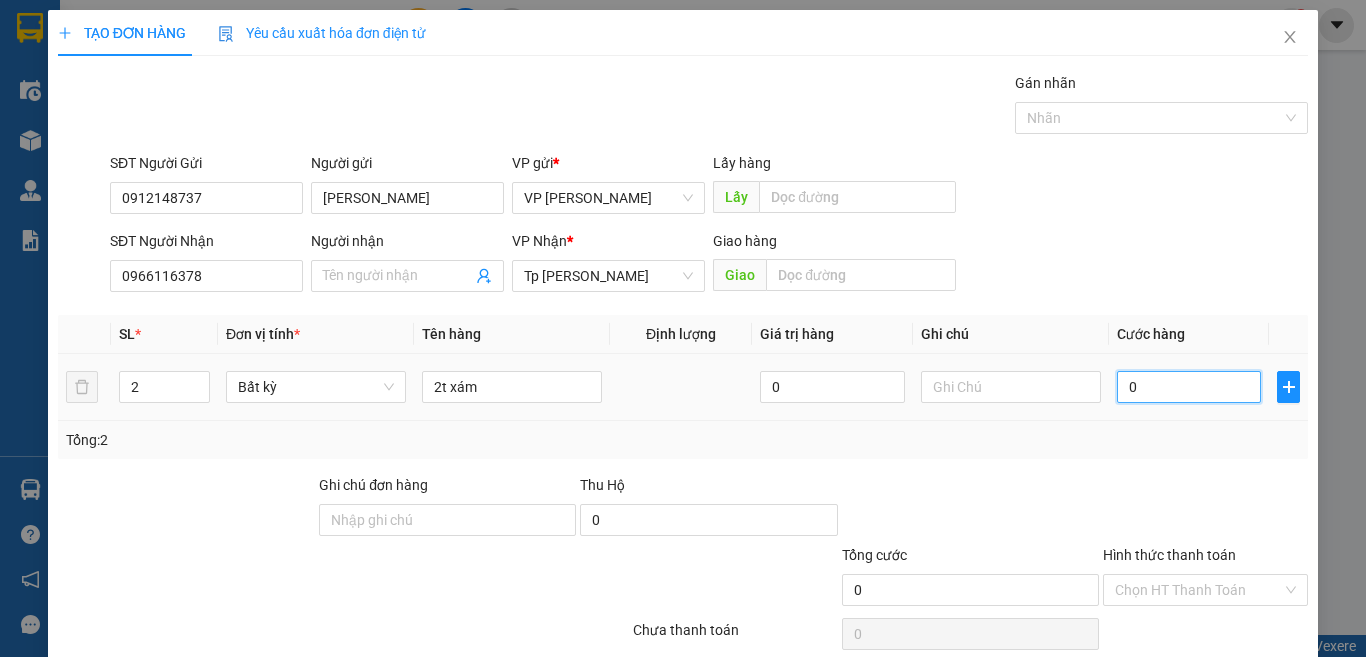 click on "0" at bounding box center (1189, 387) 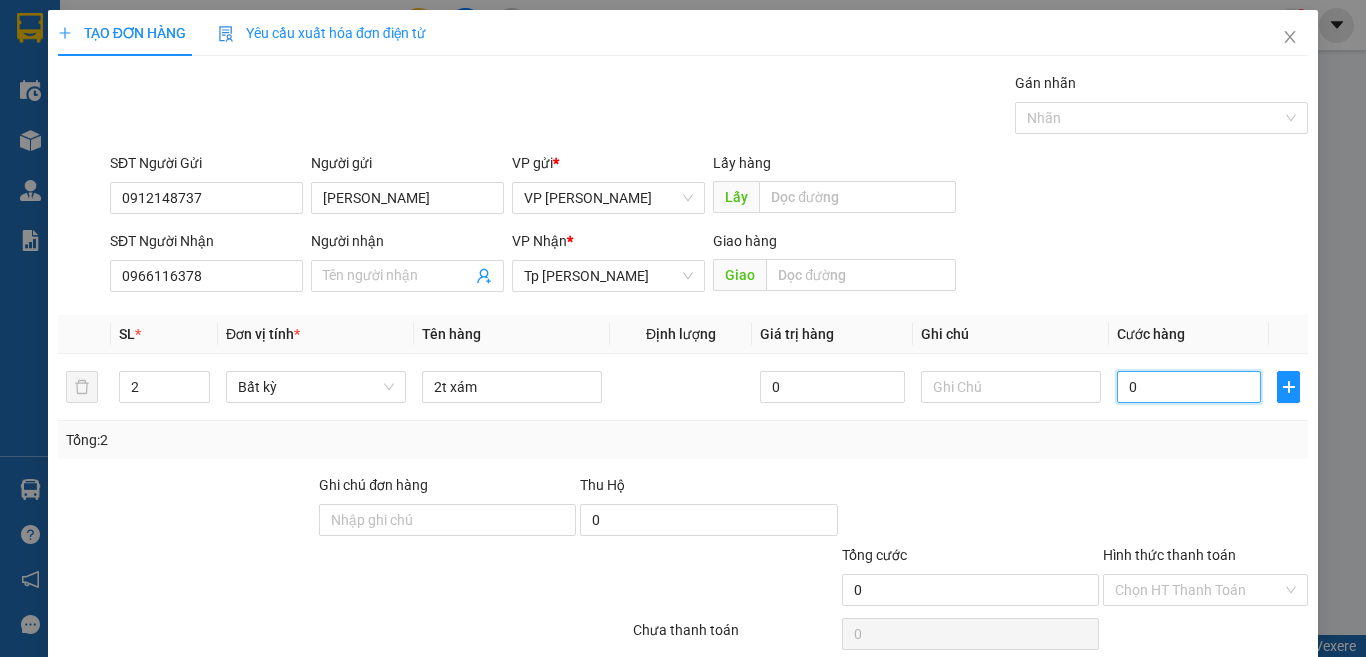 type on "7" 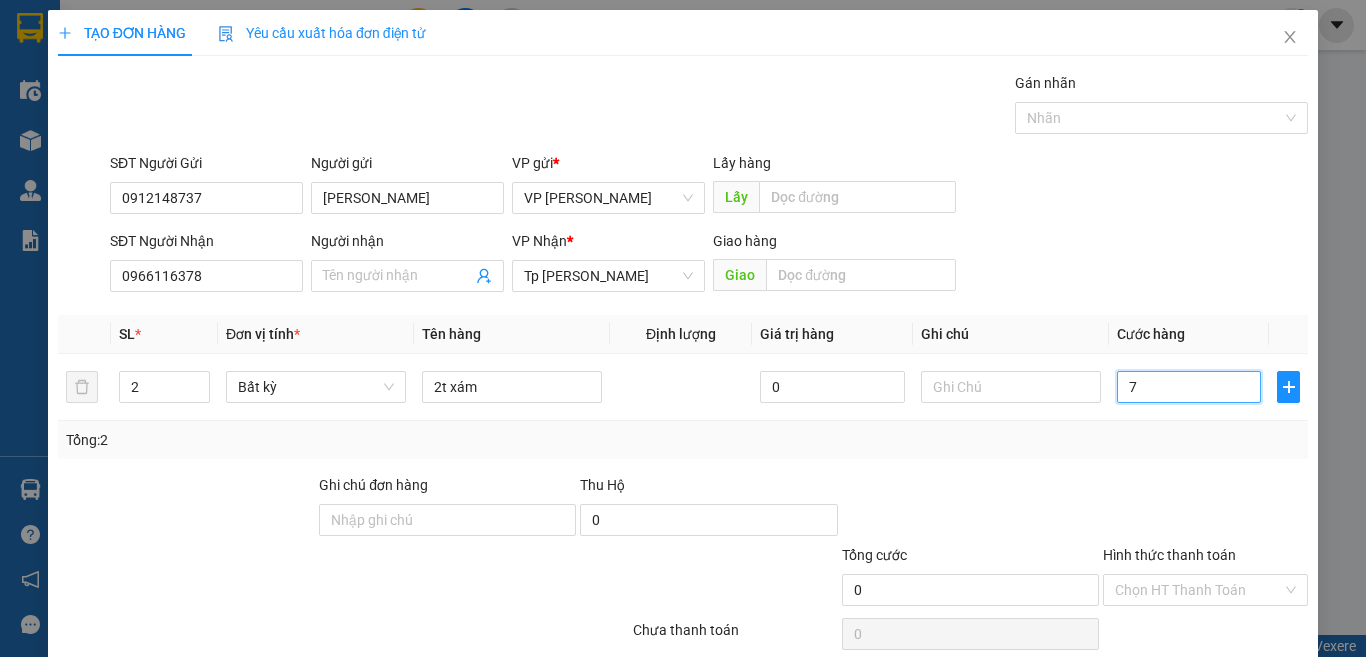 type on "7" 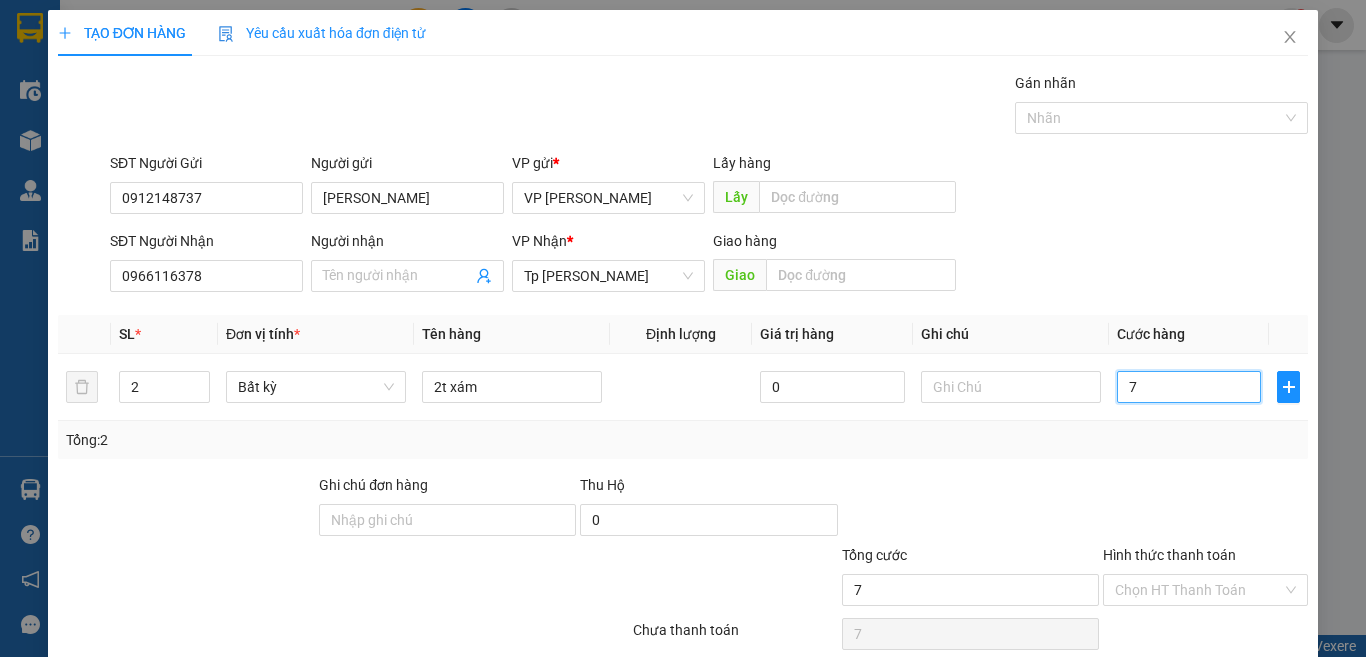 type on "70" 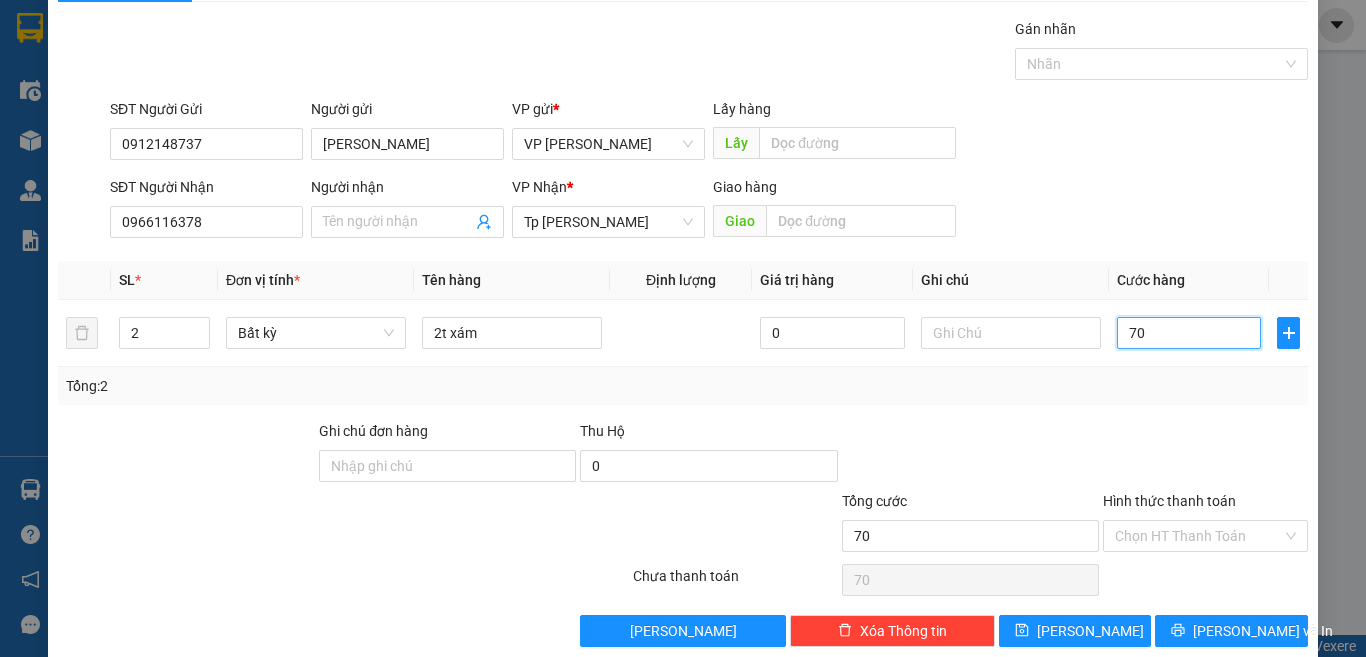 scroll, scrollTop: 83, scrollLeft: 0, axis: vertical 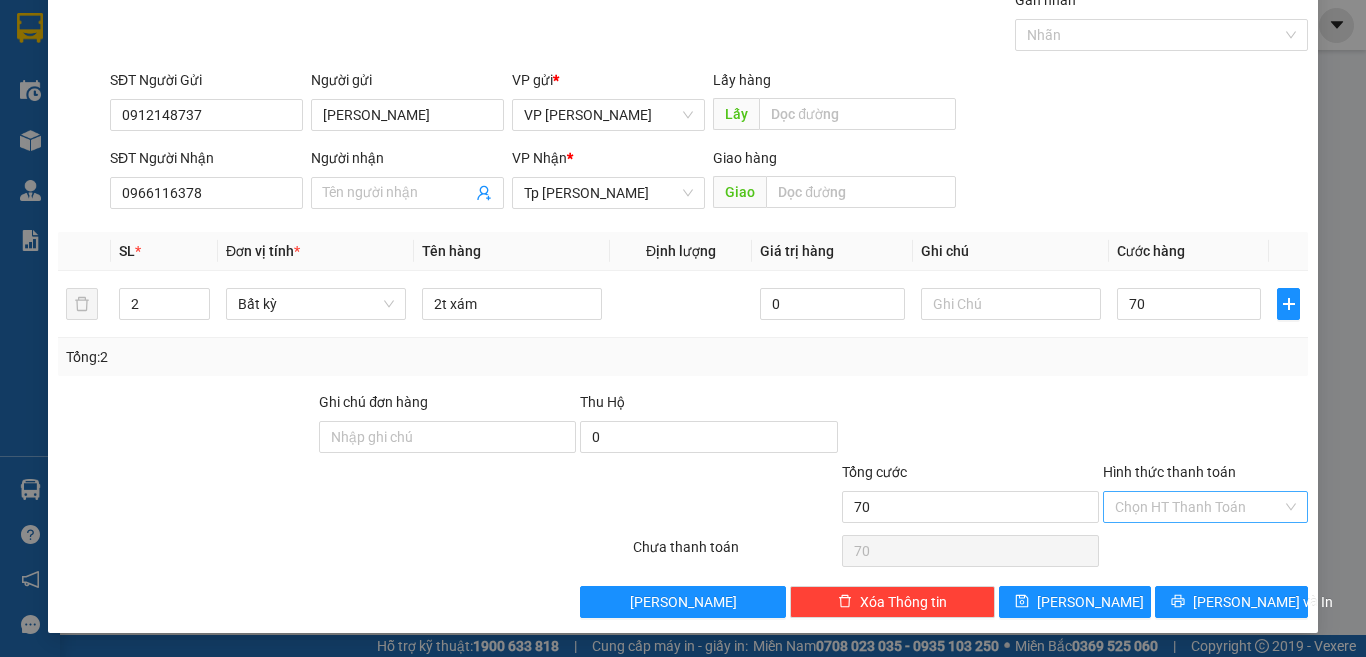 click on "Hình thức thanh toán" at bounding box center [1198, 507] 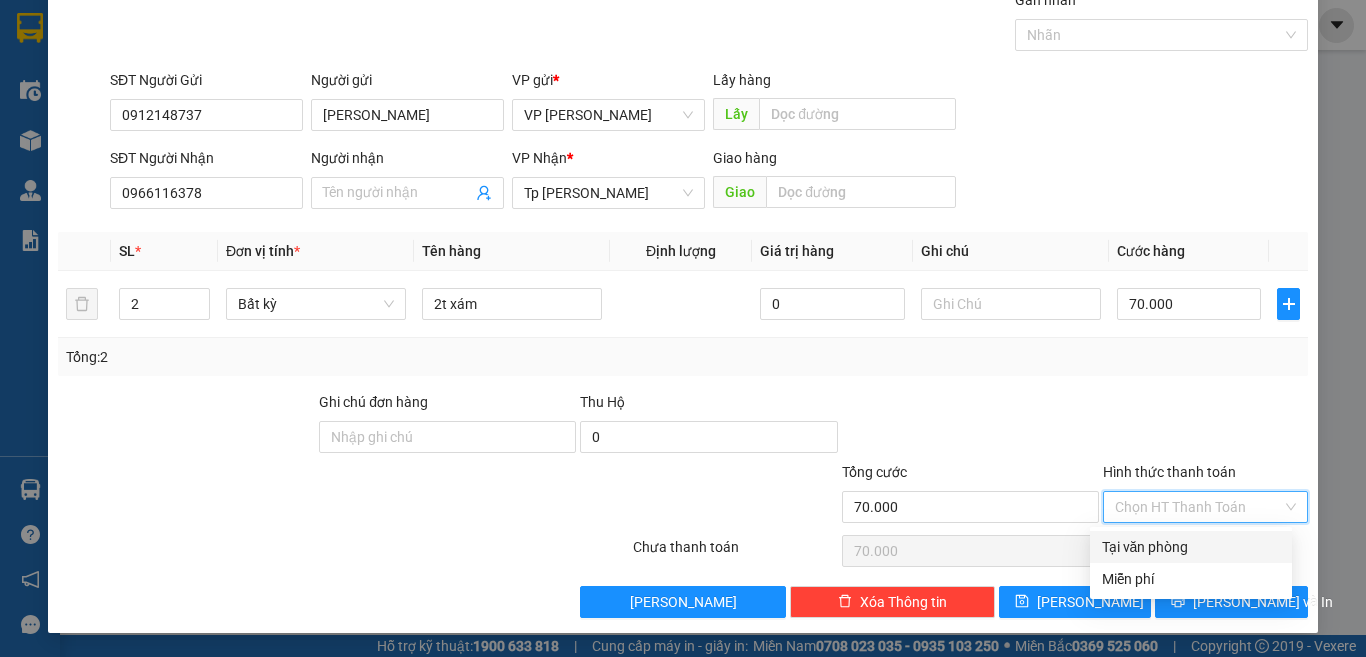 click on "Tại văn phòng" at bounding box center [1191, 547] 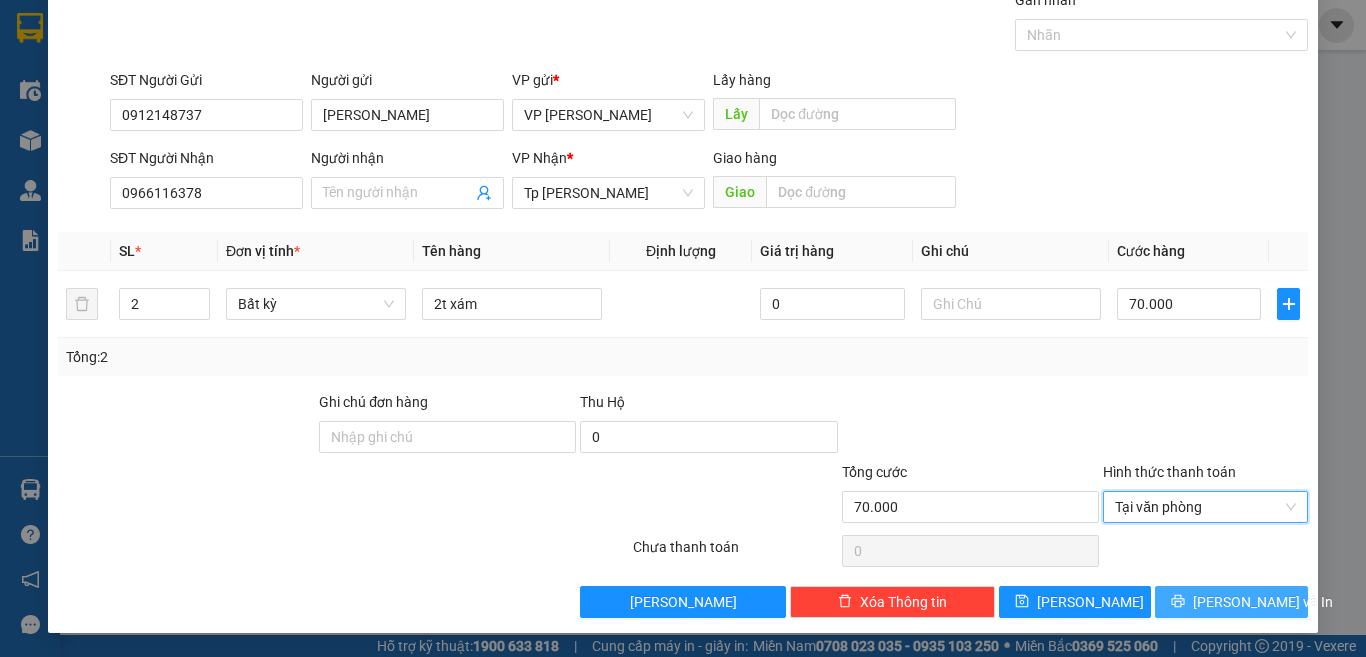 click on "[PERSON_NAME] và In" at bounding box center [1231, 602] 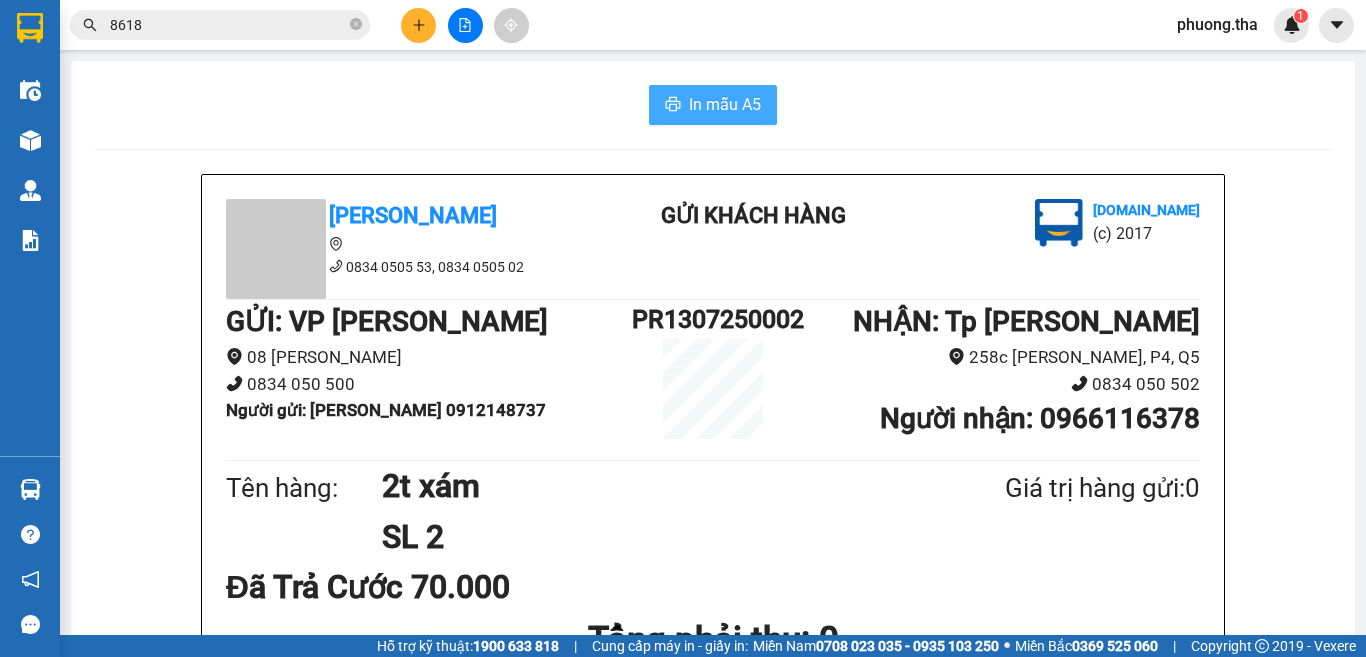 click on "In mẫu A5" at bounding box center [713, 105] 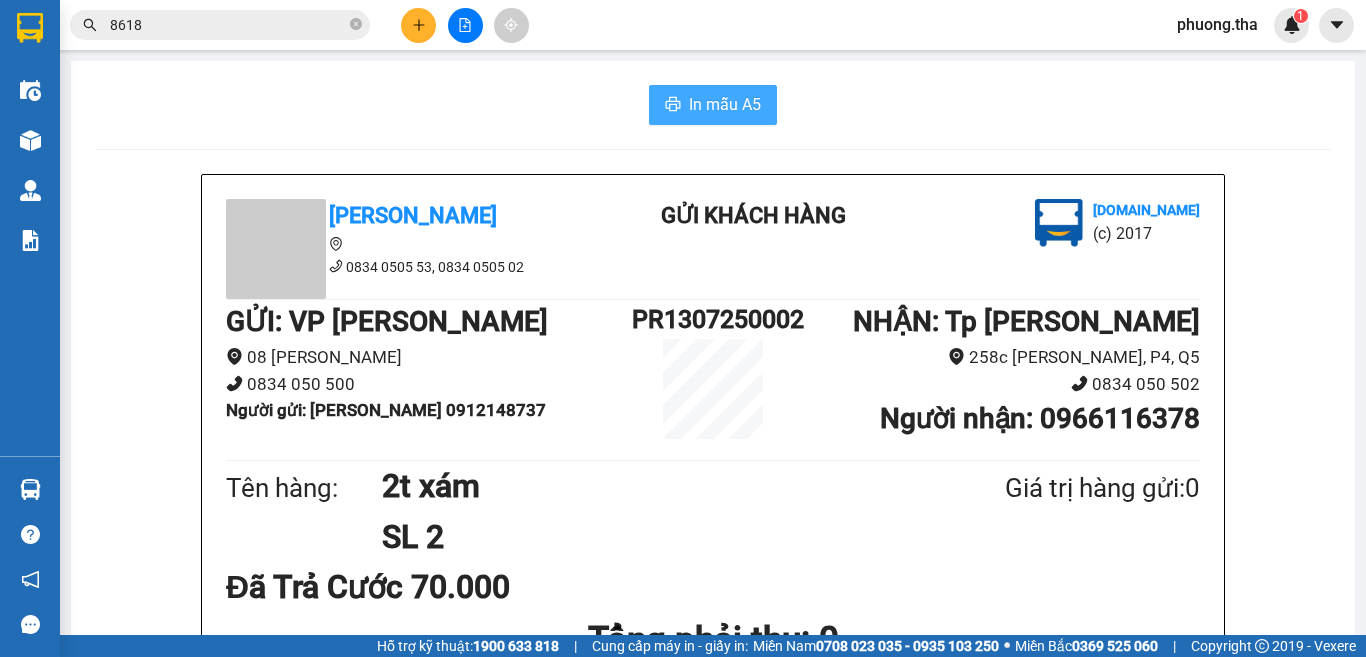 scroll, scrollTop: 0, scrollLeft: 0, axis: both 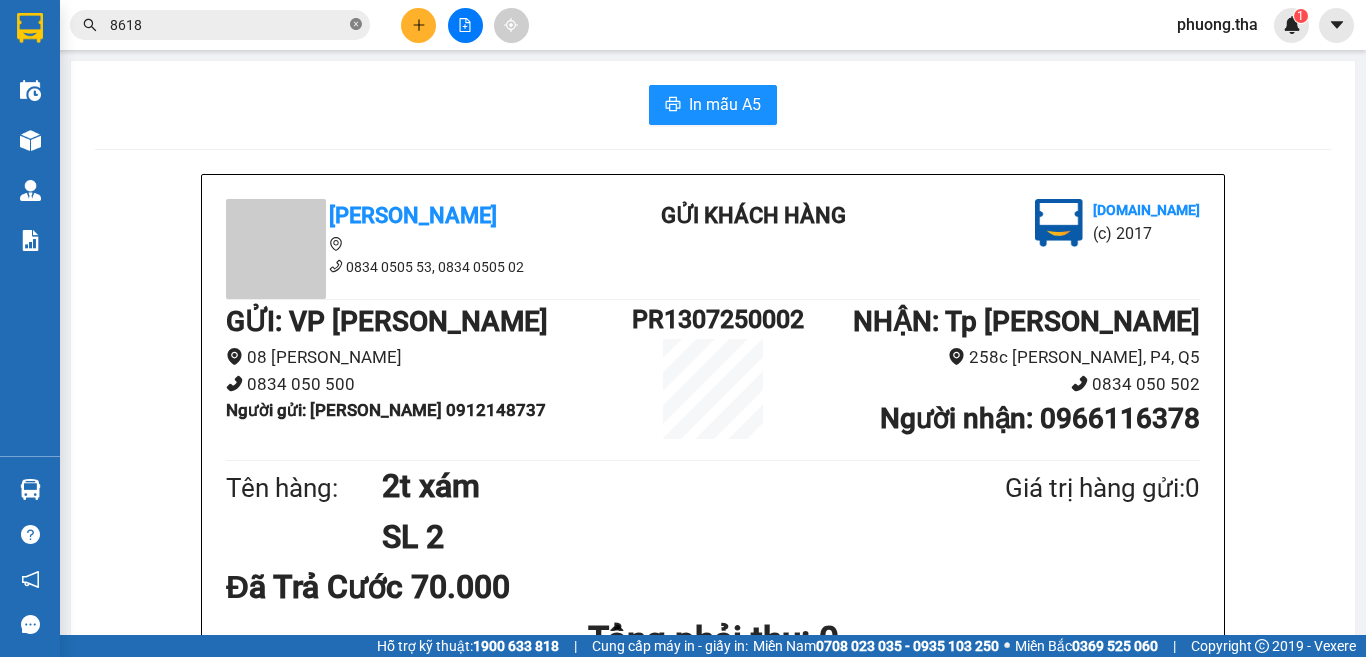 click 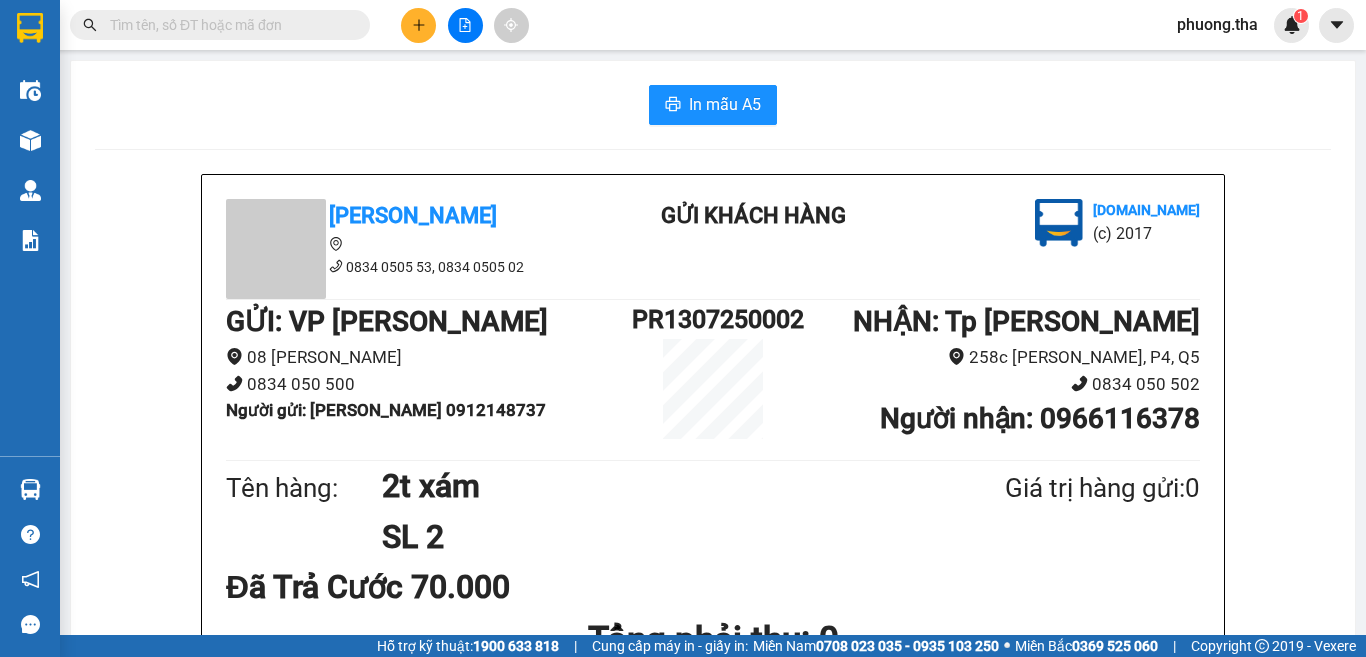click at bounding box center (228, 25) 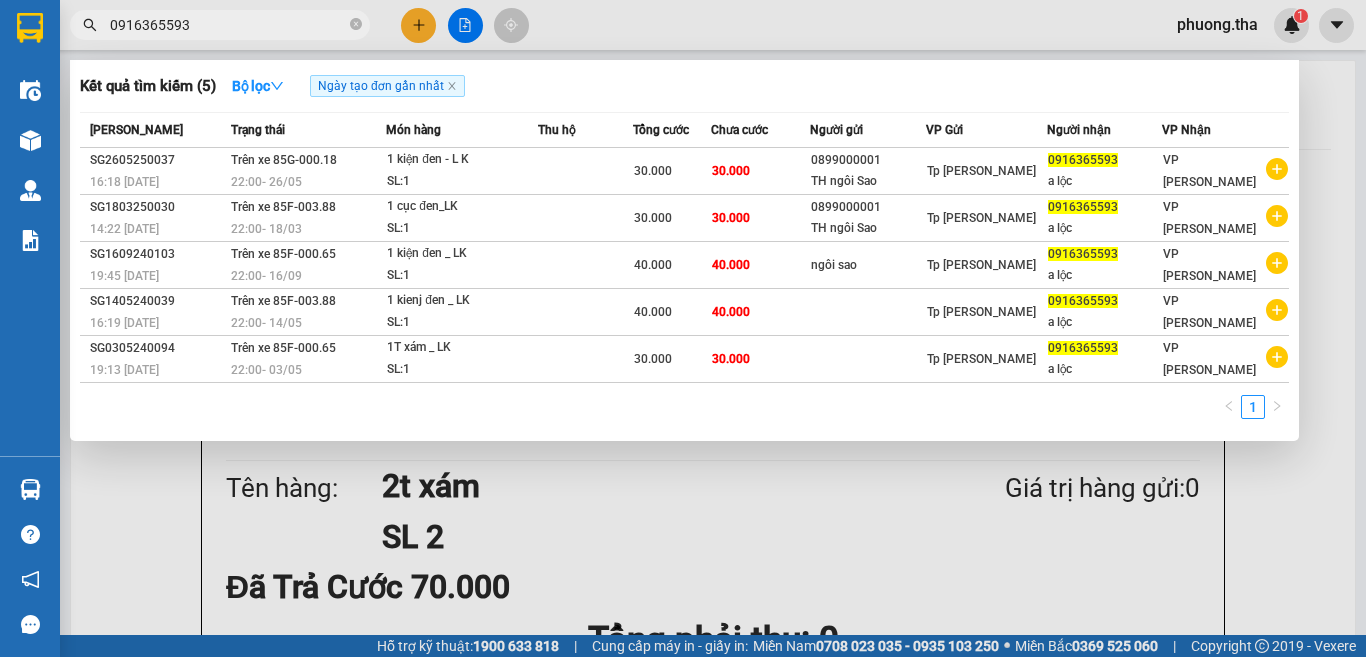 type on "0916365593" 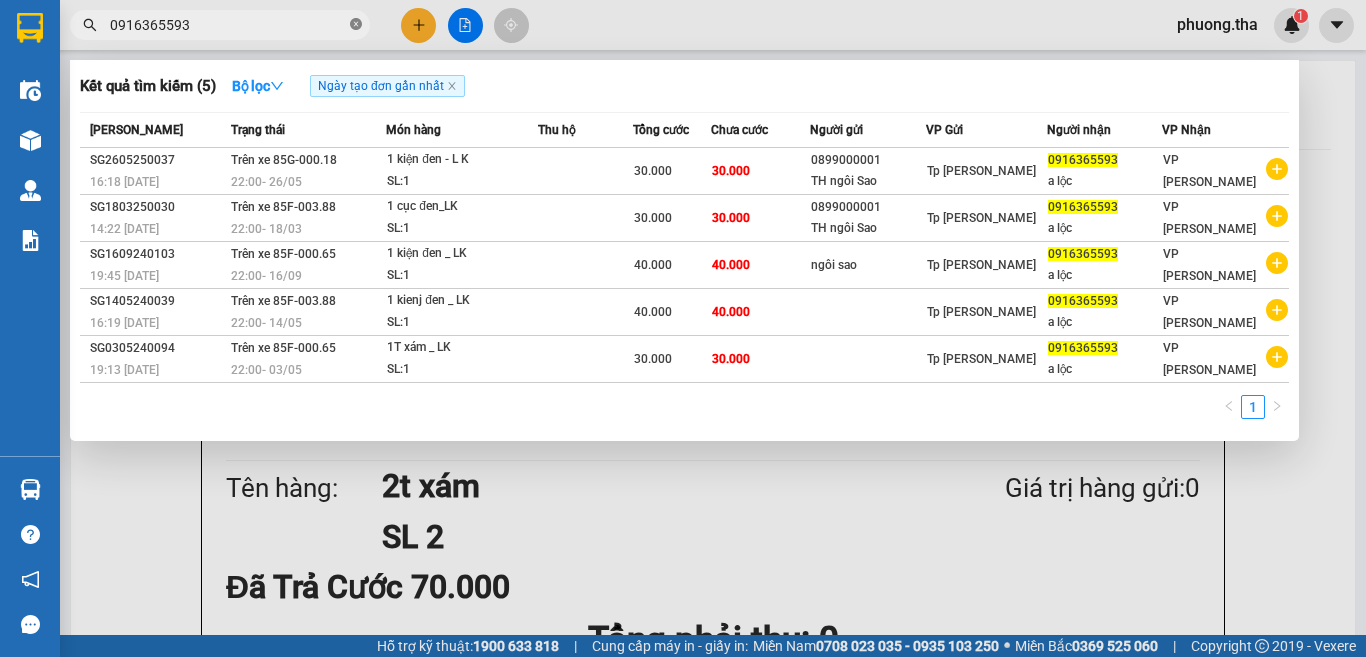 click 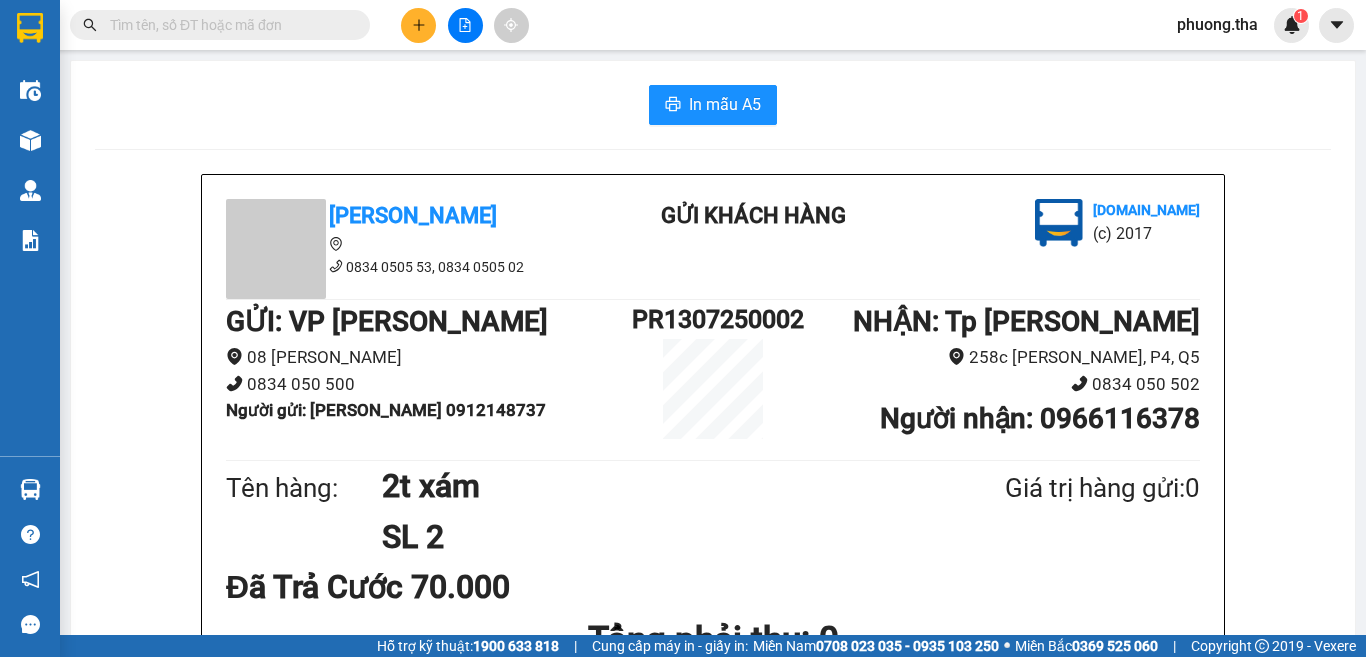 click at bounding box center [228, 25] 